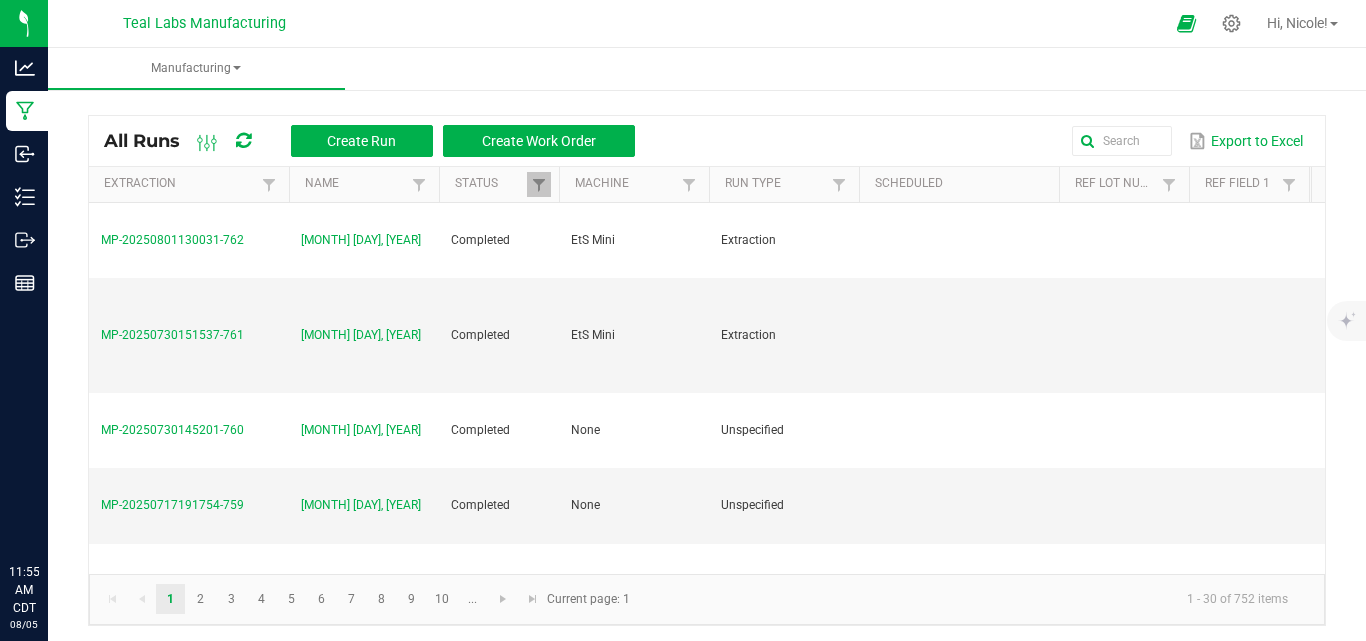 scroll, scrollTop: 0, scrollLeft: 0, axis: both 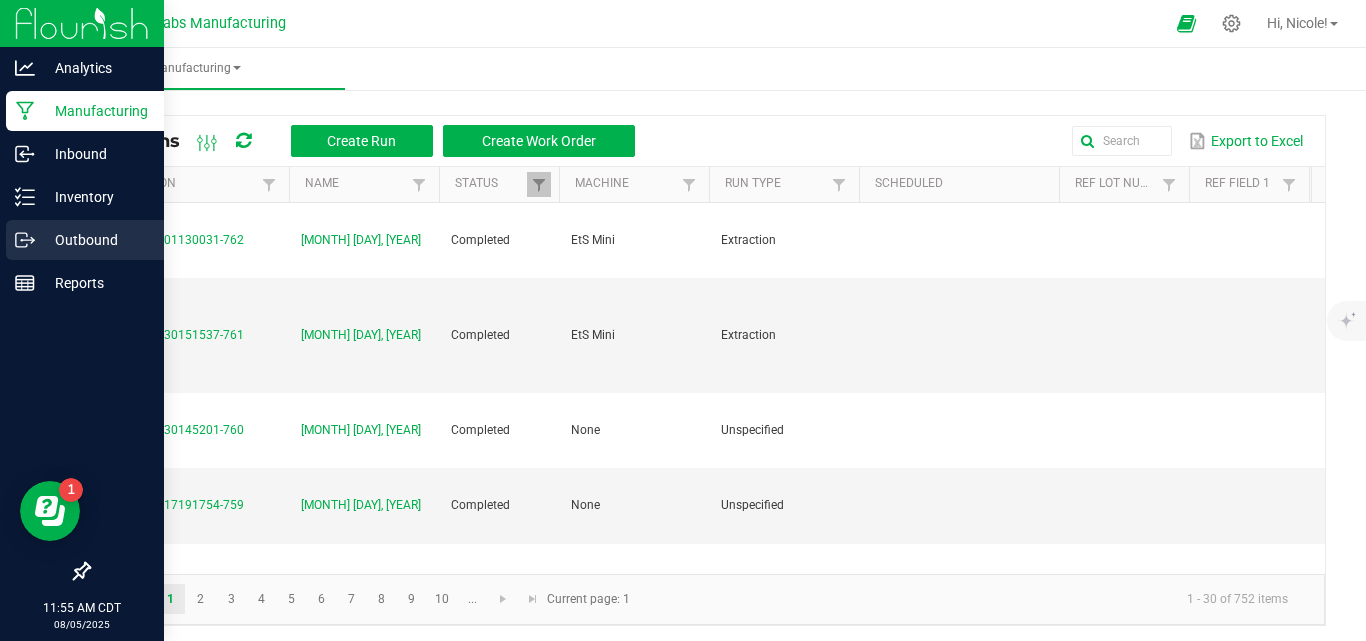 click on "Outbound" at bounding box center (95, 240) 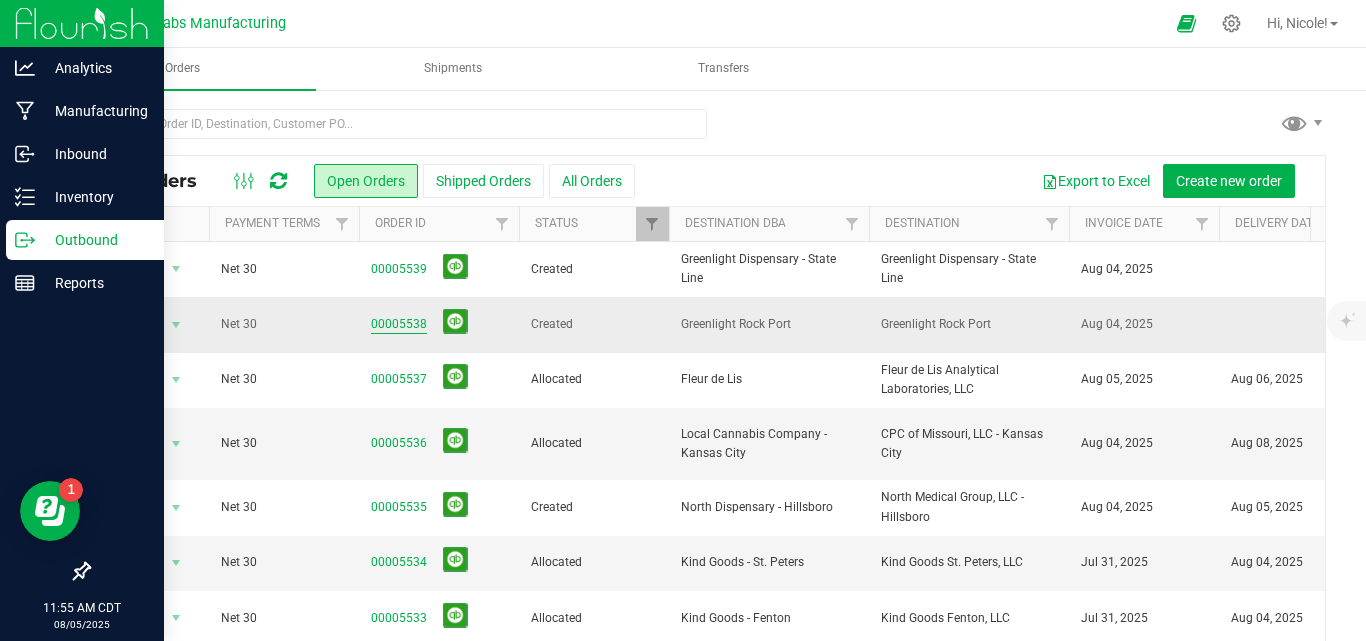 click on "00005538" at bounding box center (399, 324) 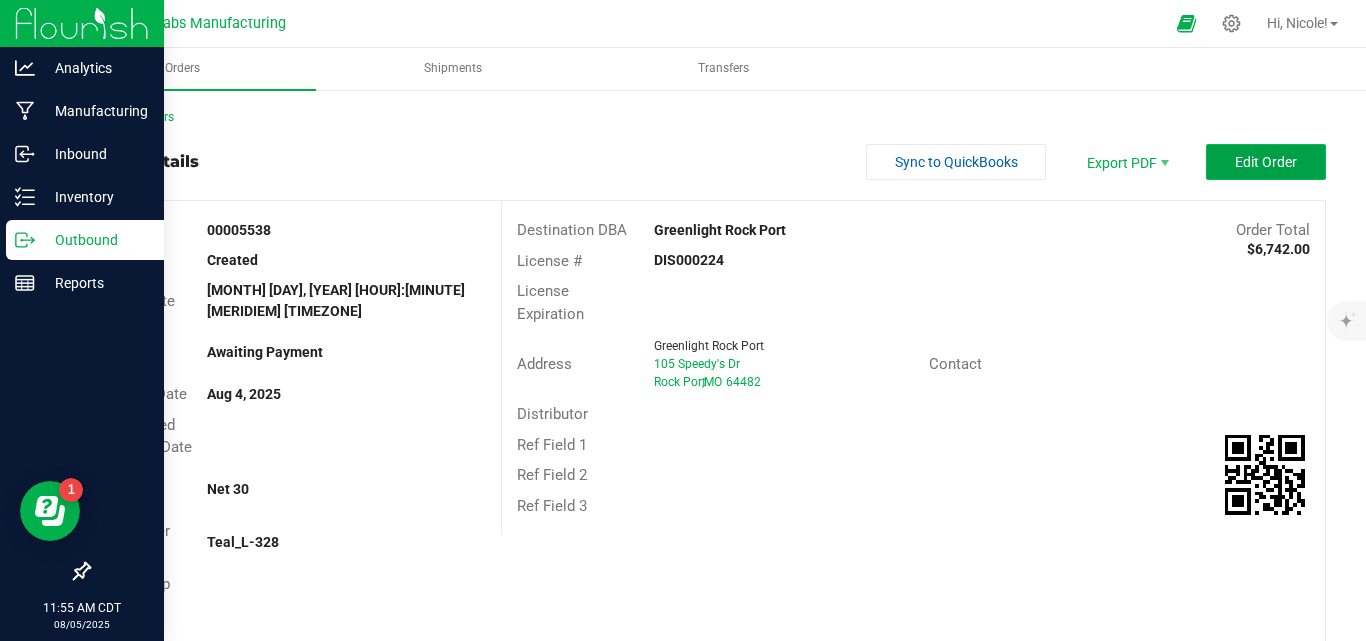 click on "Edit Order" at bounding box center [1266, 162] 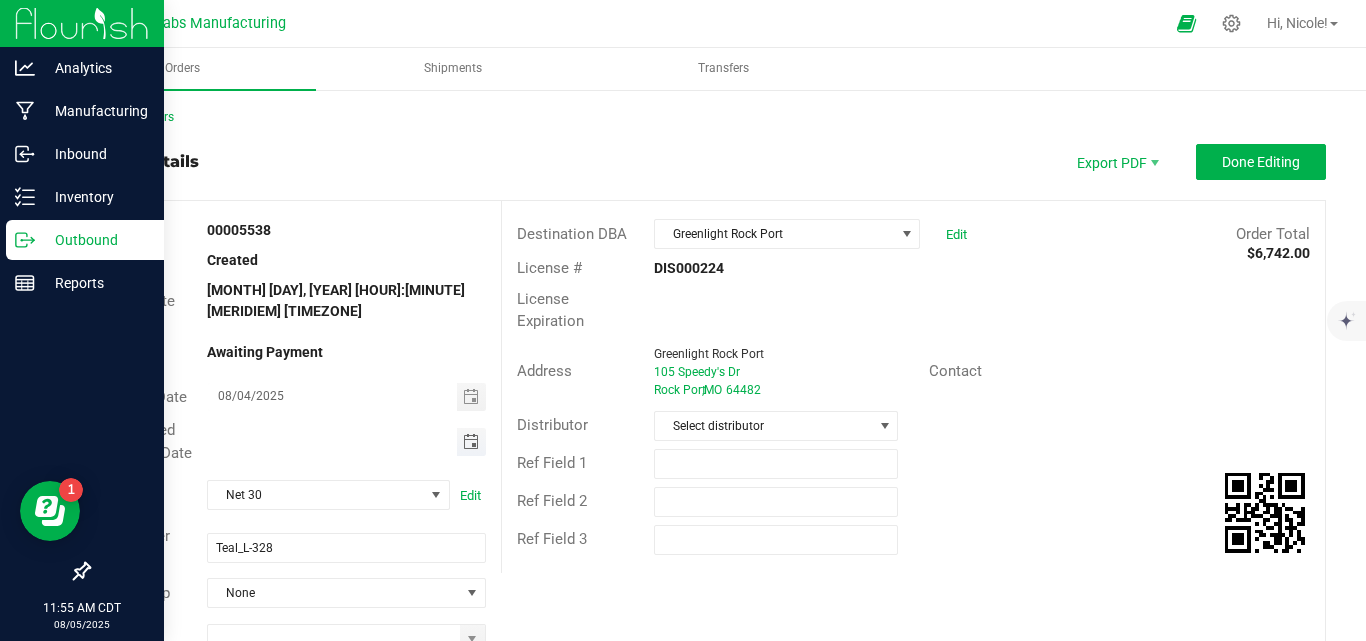 click at bounding box center (471, 442) 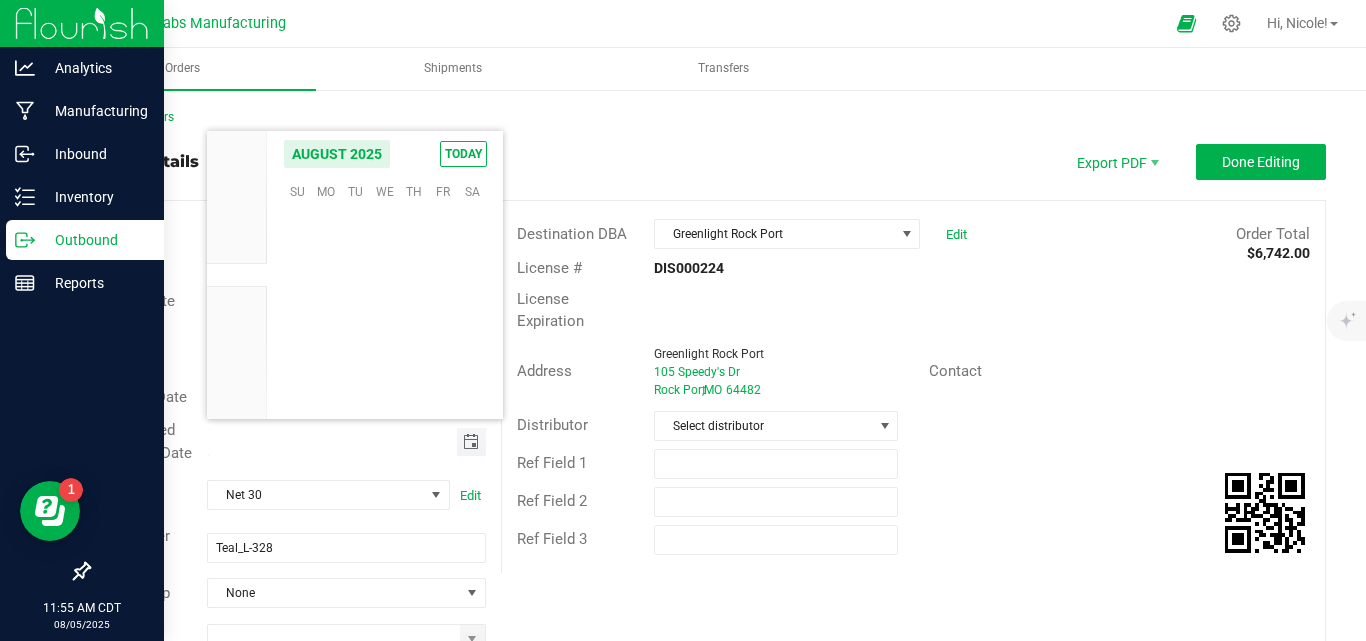 scroll, scrollTop: 0, scrollLeft: 0, axis: both 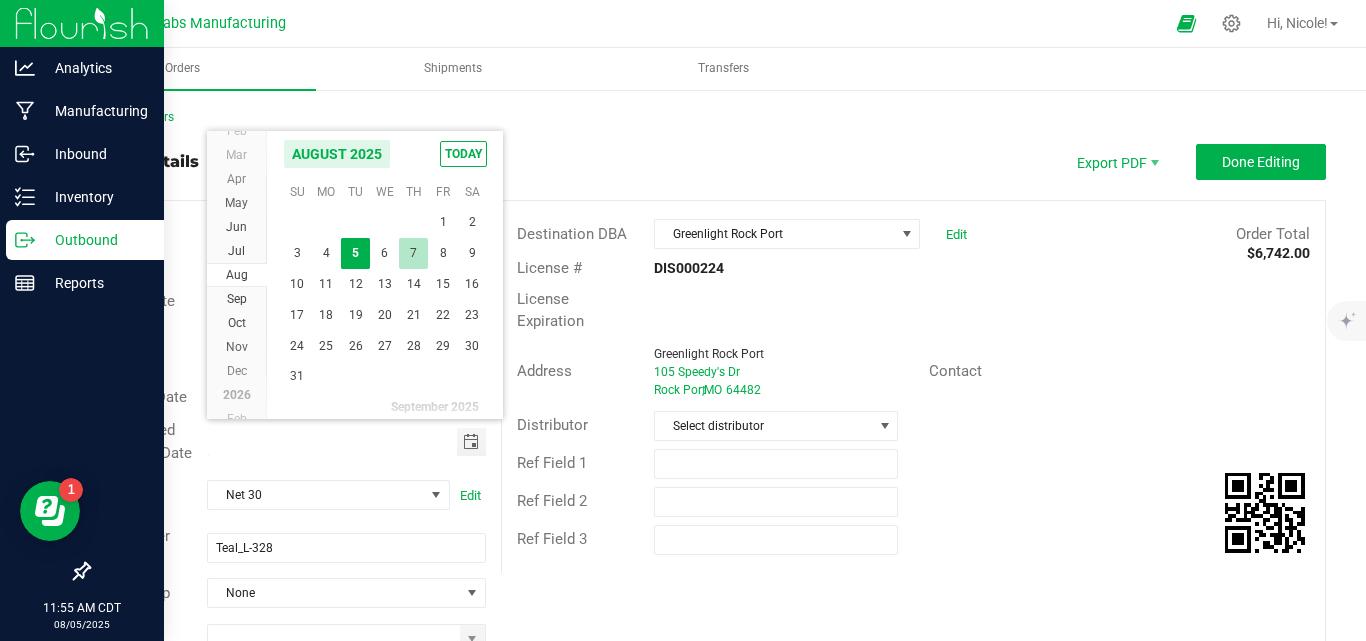 click on "7" at bounding box center (413, 253) 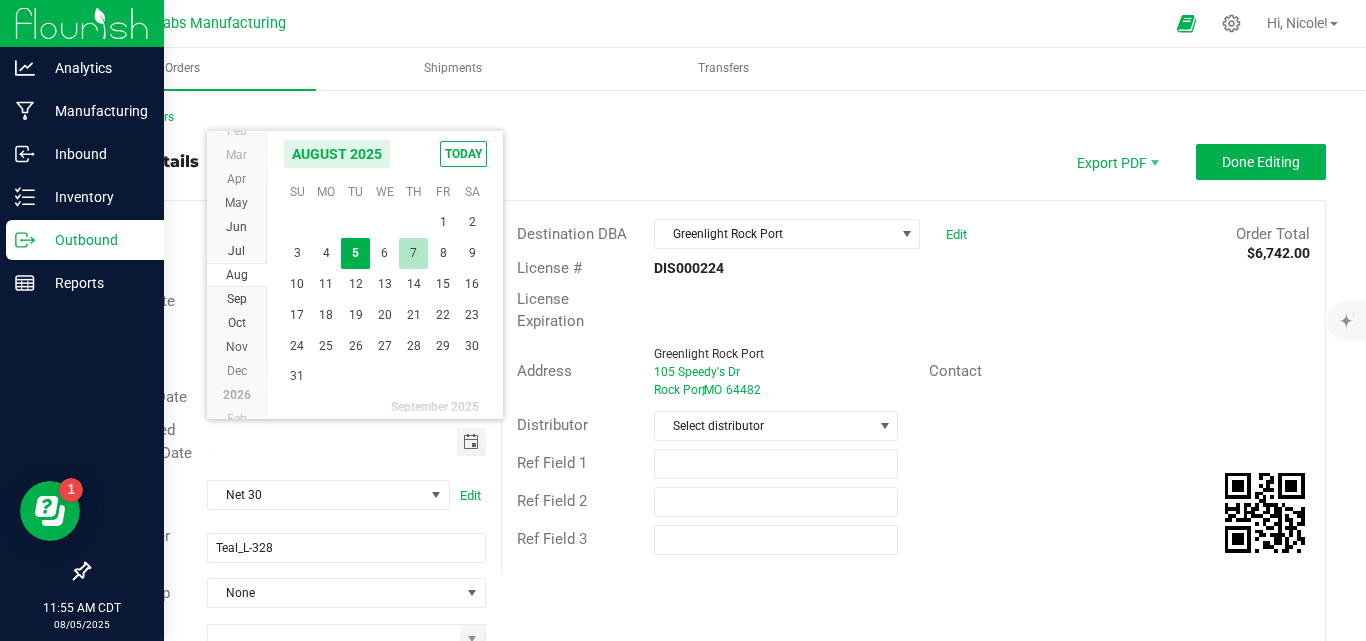 type on "08/07/2025" 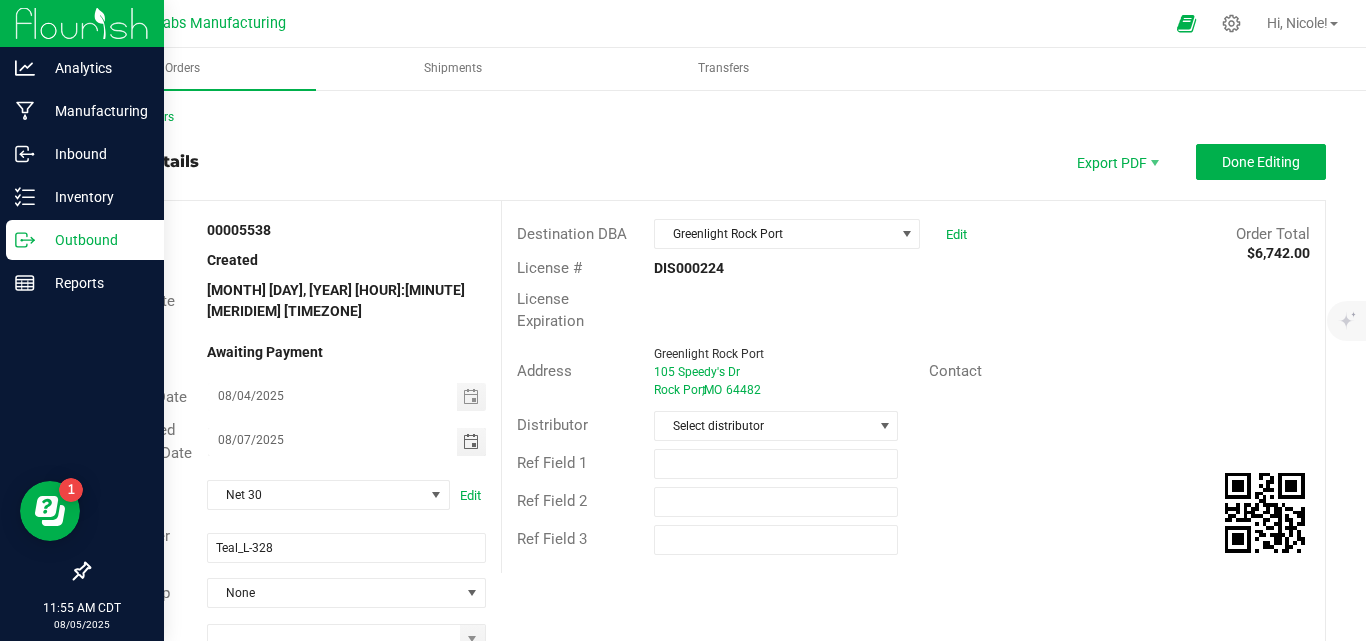 scroll, scrollTop: 100, scrollLeft: 0, axis: vertical 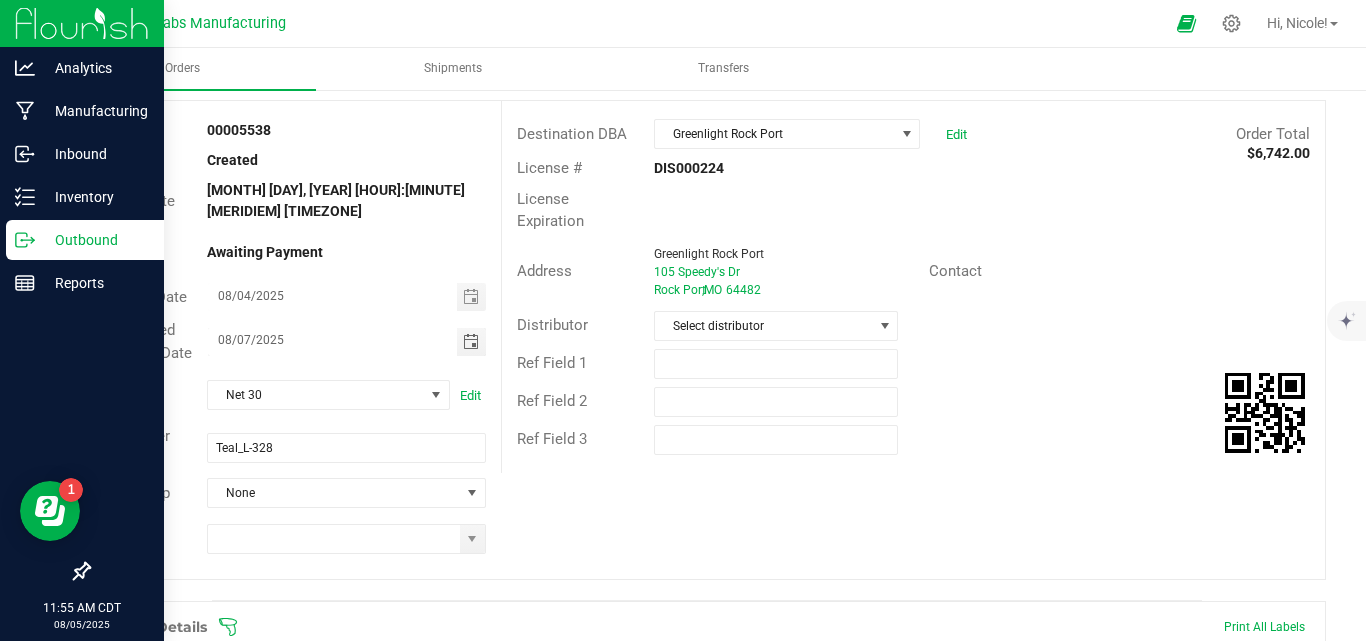 click on "Sales Rep  None" at bounding box center [295, 493] 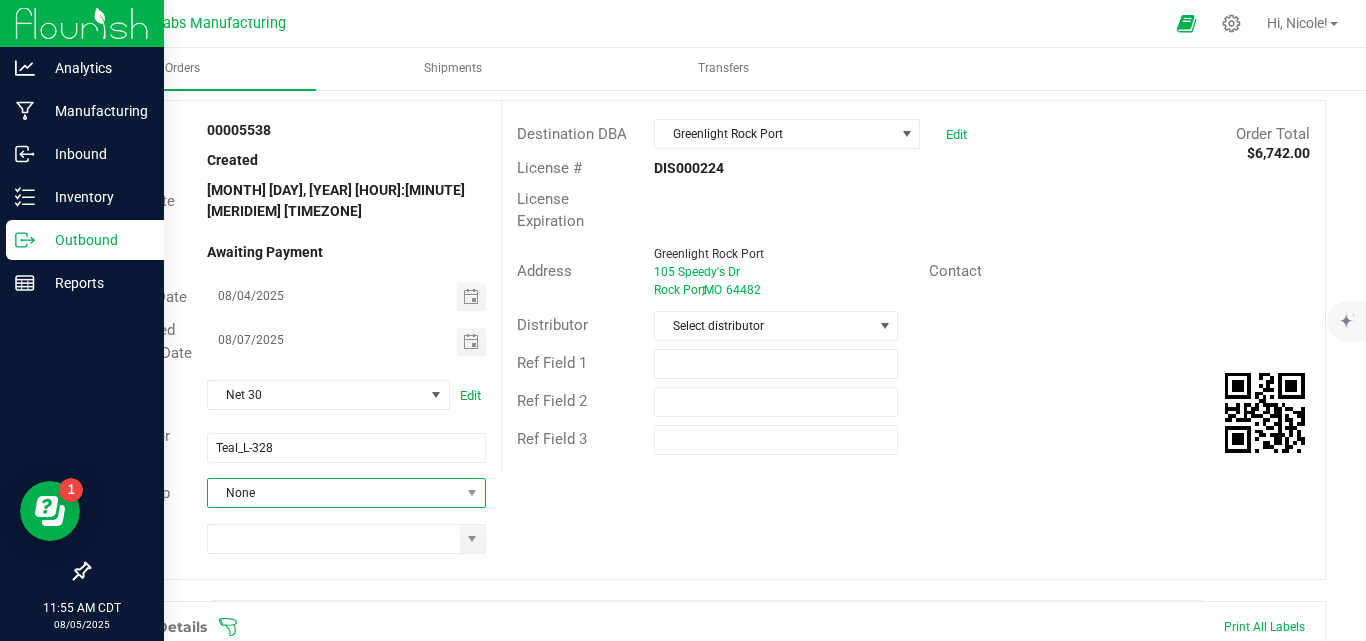 click on "None" at bounding box center [334, 493] 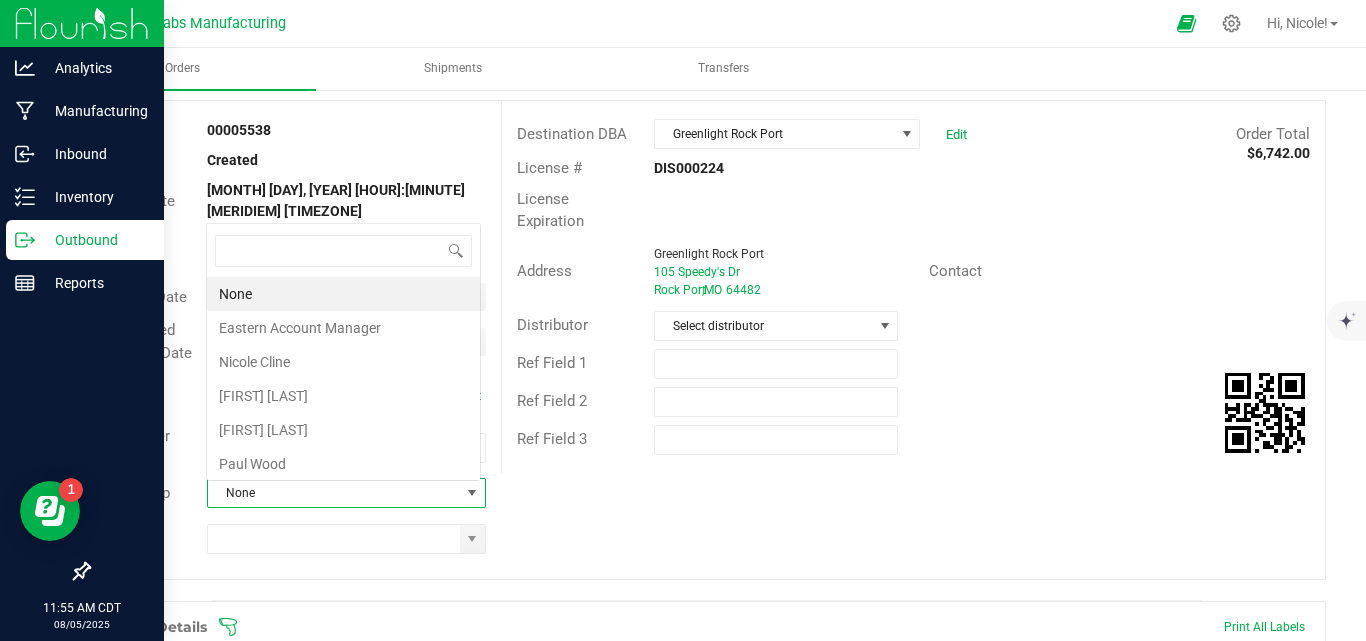 scroll, scrollTop: 0, scrollLeft: 0, axis: both 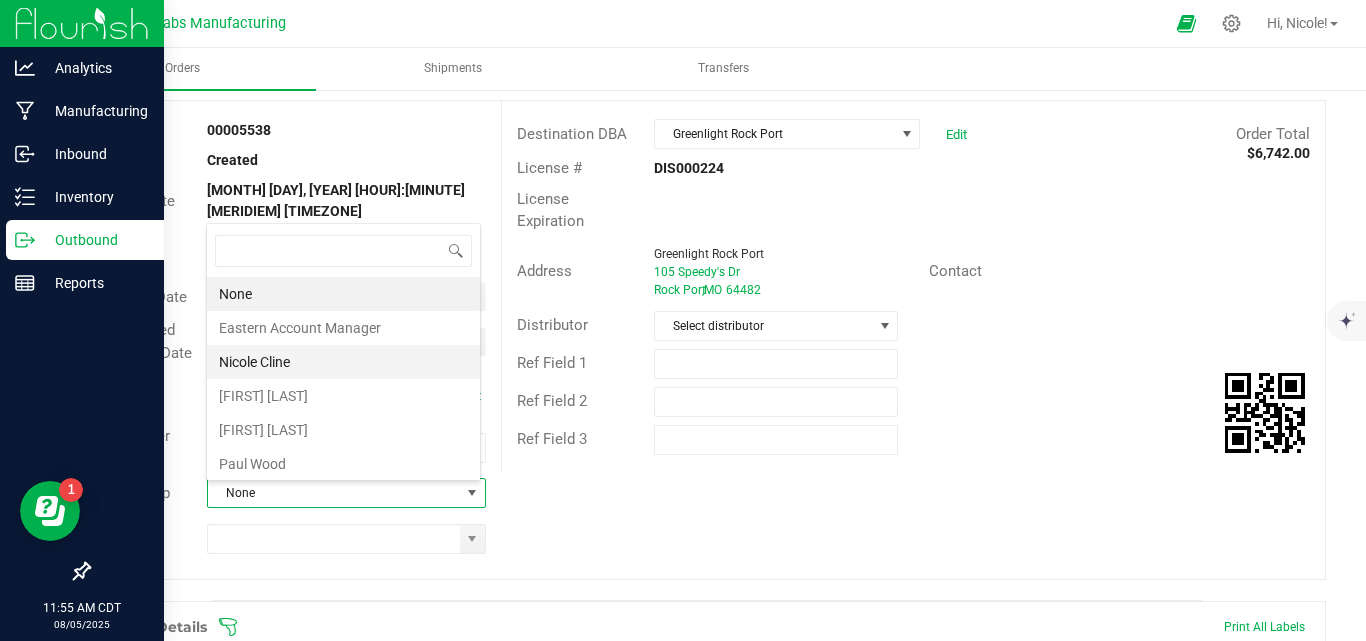 click on "Nicole Cline" at bounding box center [343, 362] 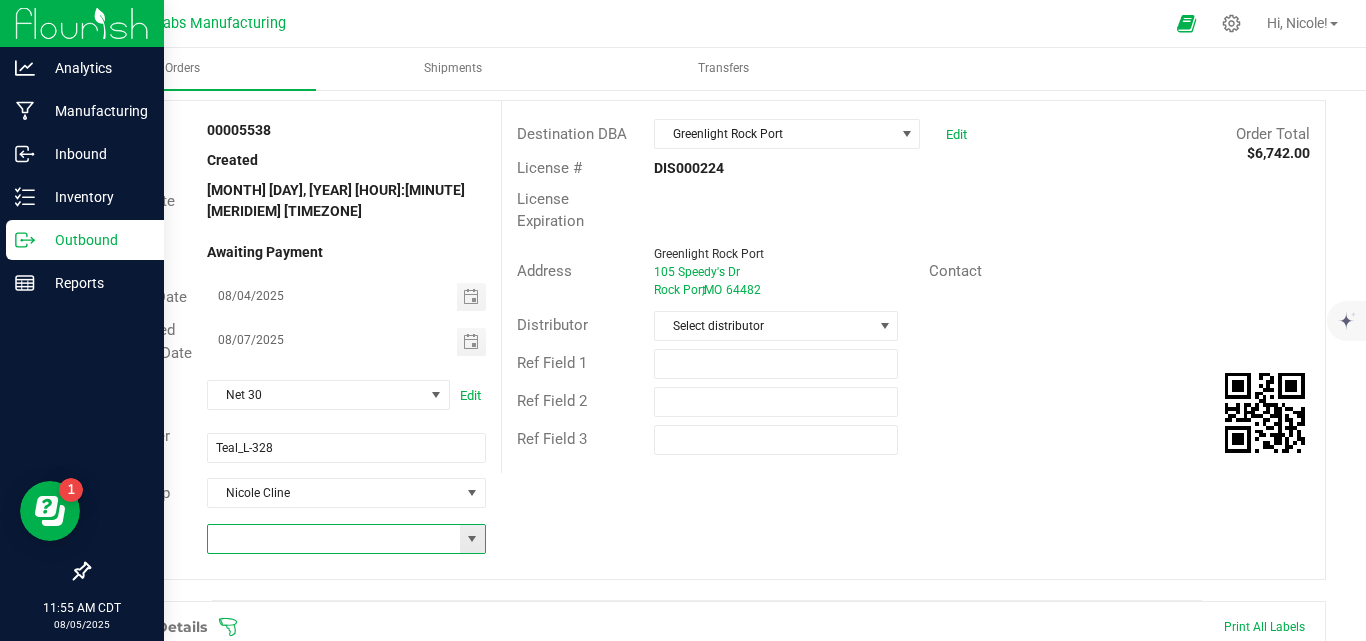 click at bounding box center (334, 539) 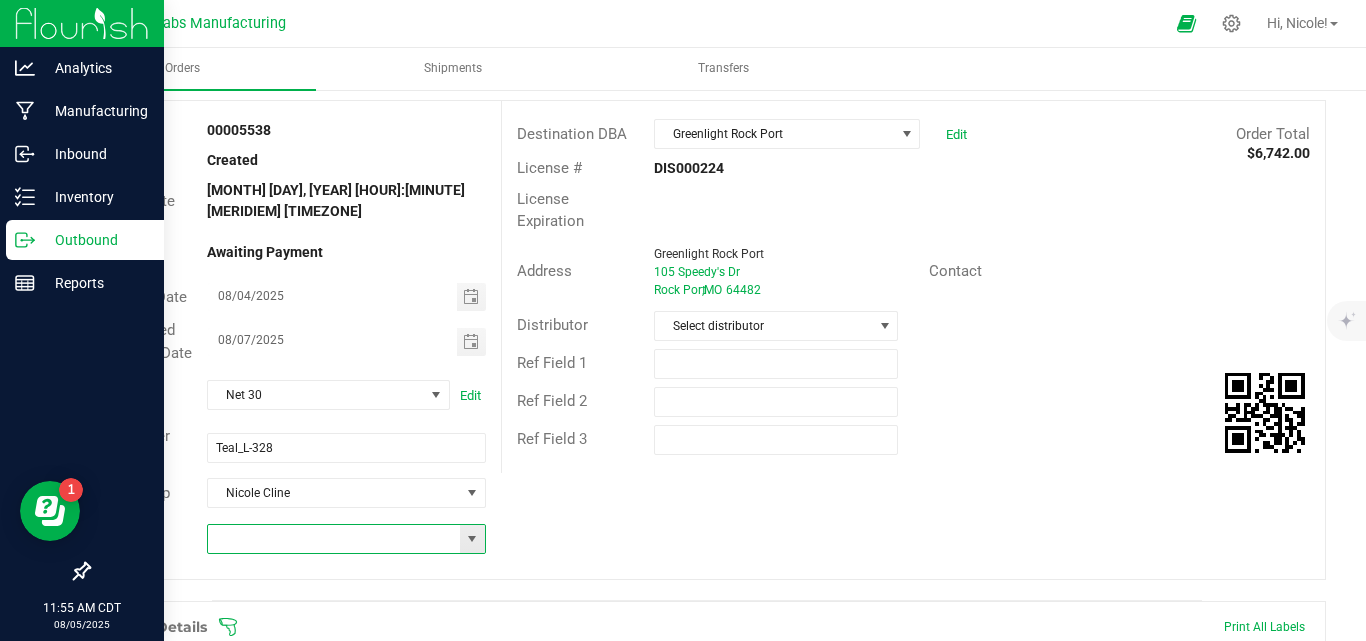 click at bounding box center (472, 539) 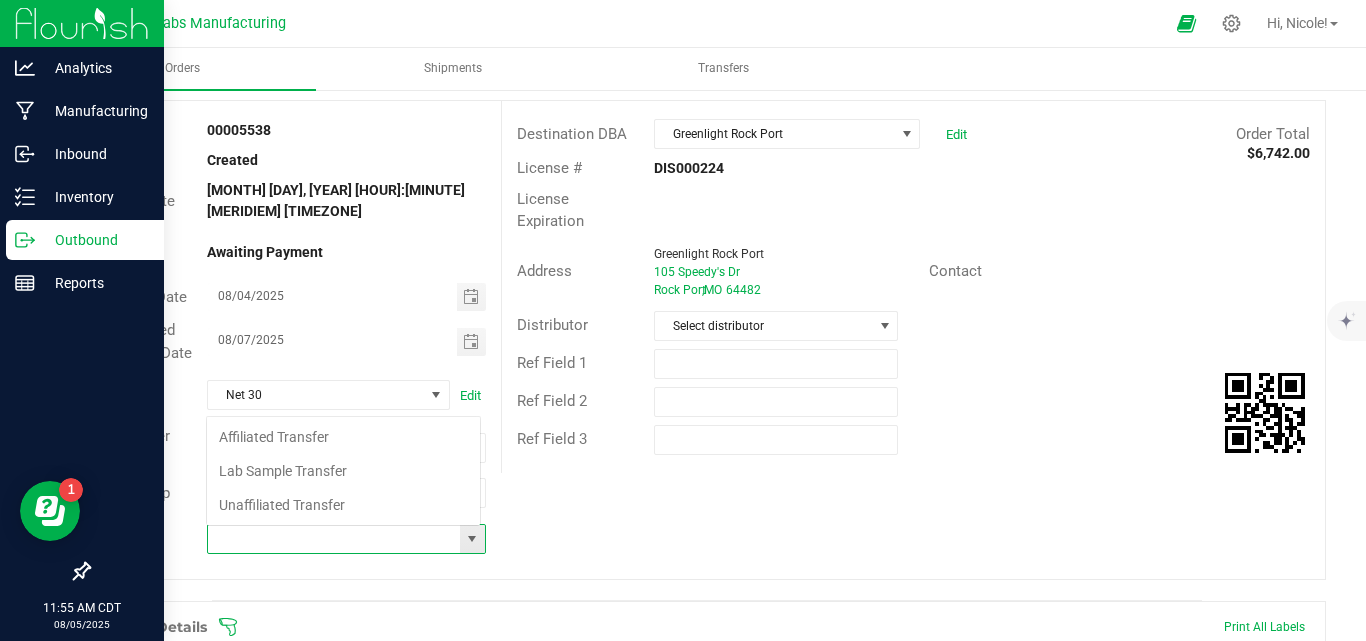 scroll, scrollTop: 99970, scrollLeft: 99725, axis: both 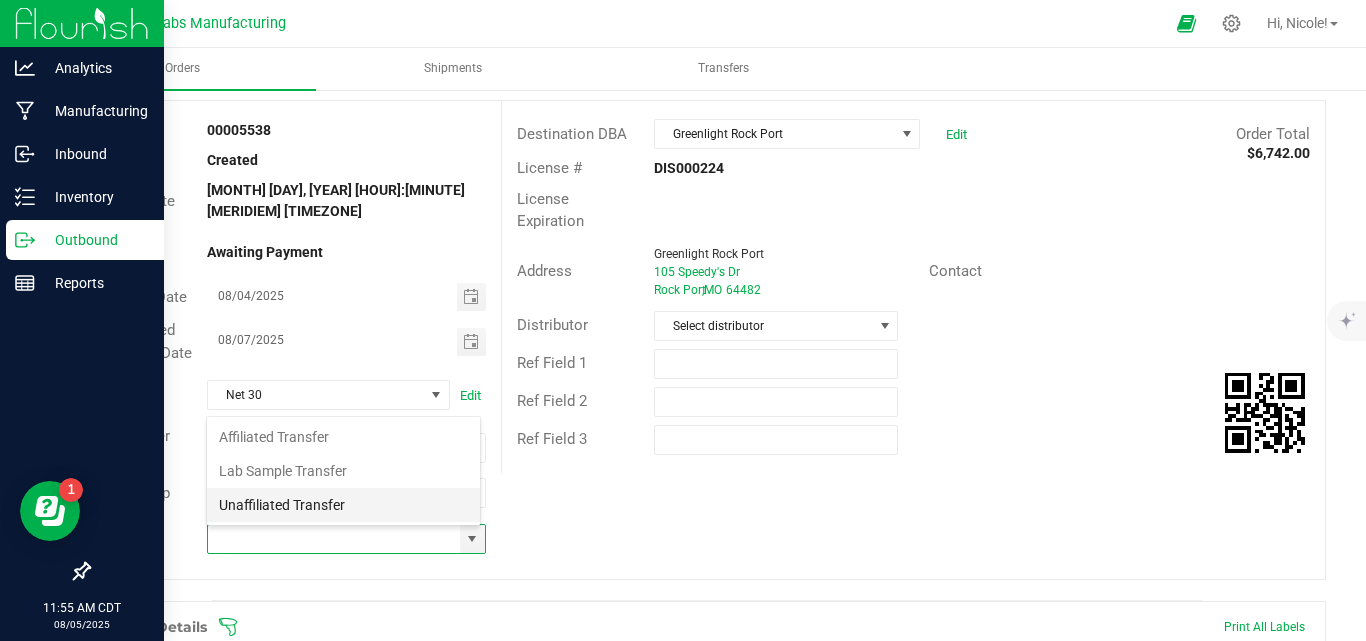 click on "Unaffiliated Transfer" at bounding box center [343, 505] 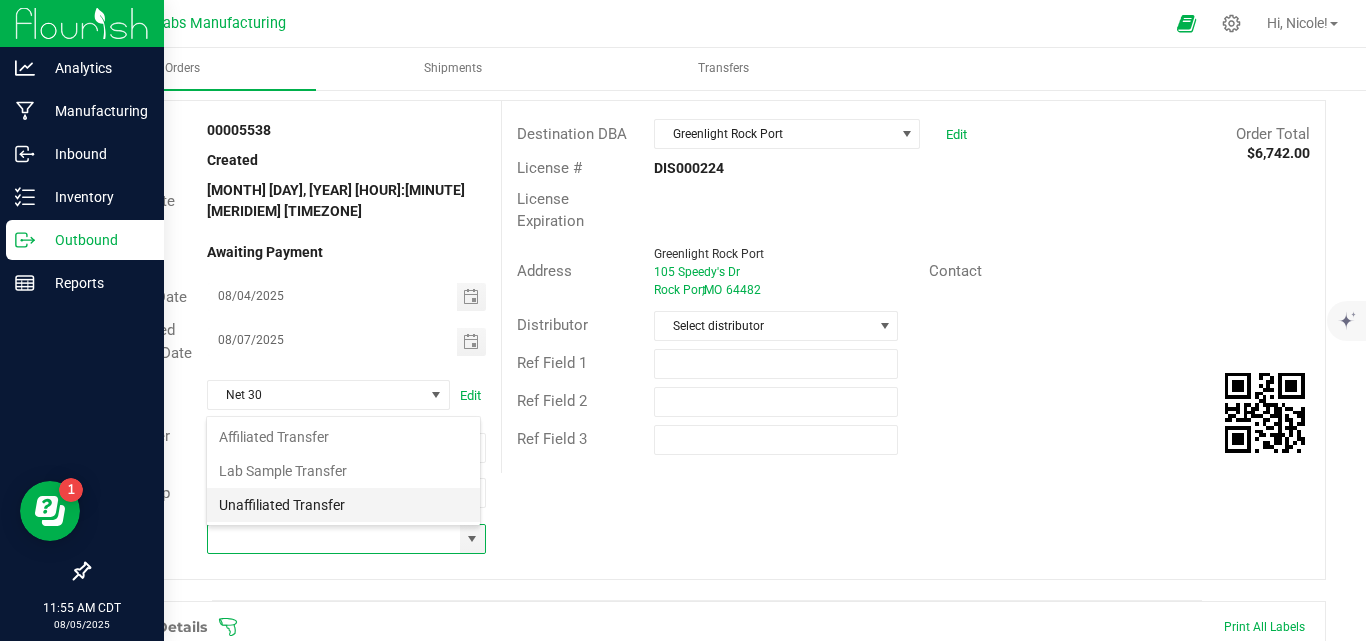 type on "Unaffiliated Transfer" 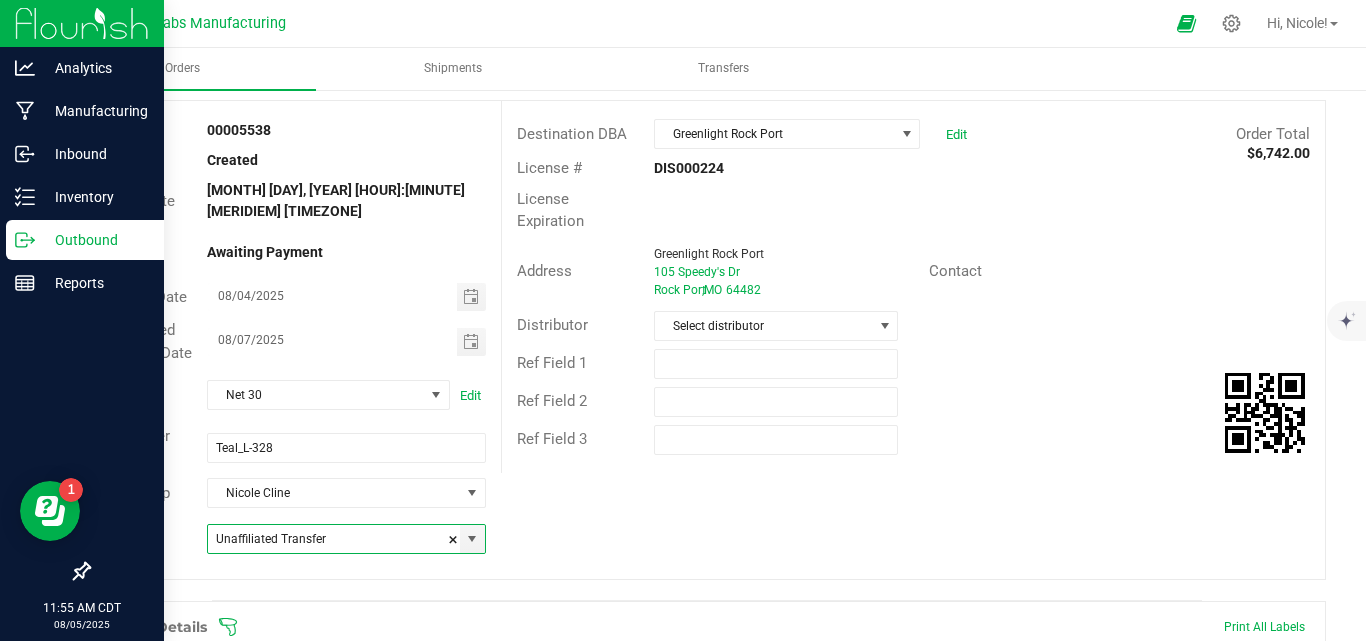 scroll, scrollTop: 0, scrollLeft: 0, axis: both 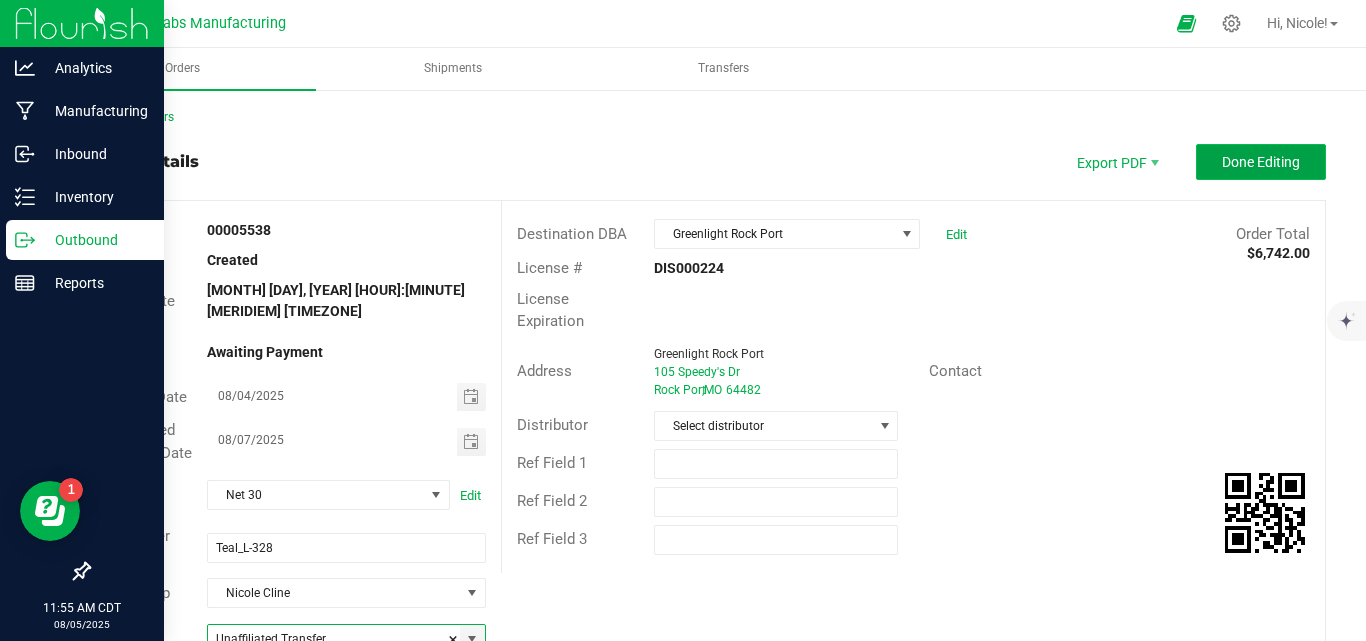 click on "Done Editing" at bounding box center (1261, 162) 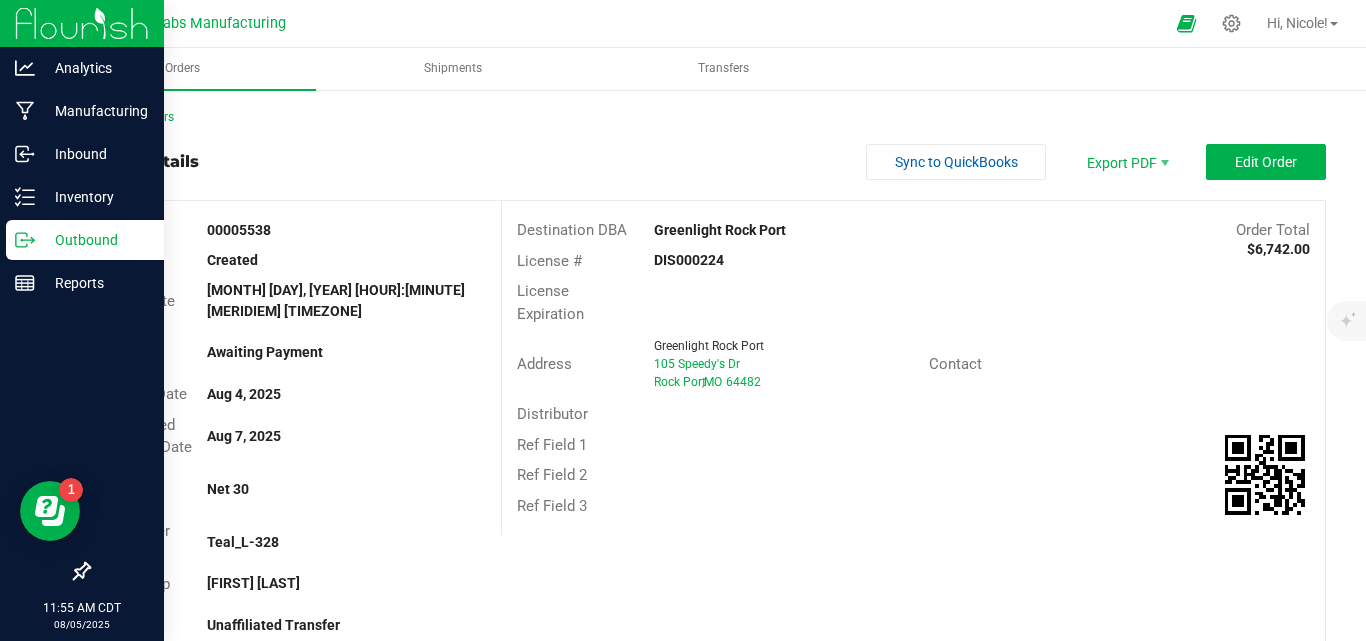 drag, startPoint x: 799, startPoint y: 227, endPoint x: 651, endPoint y: 220, distance: 148.16545 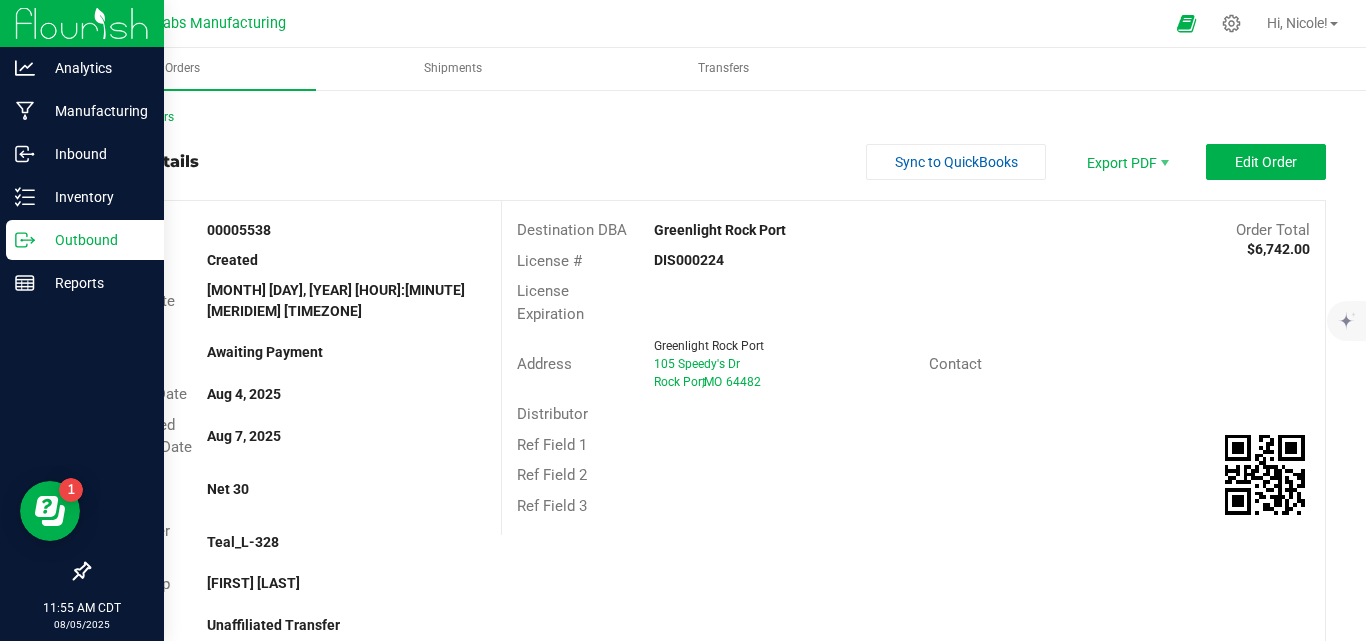 click on "Greenlight Rock Port" at bounding box center (810, 230) 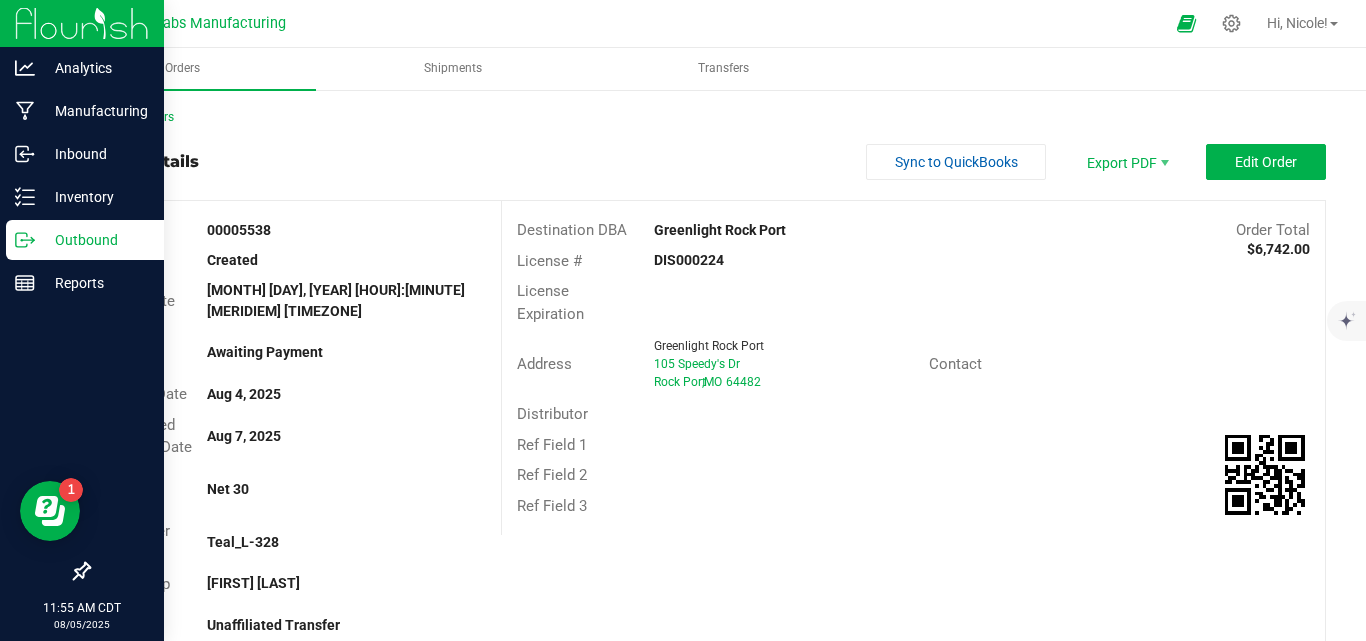 copy on "Greenlight Rock Port" 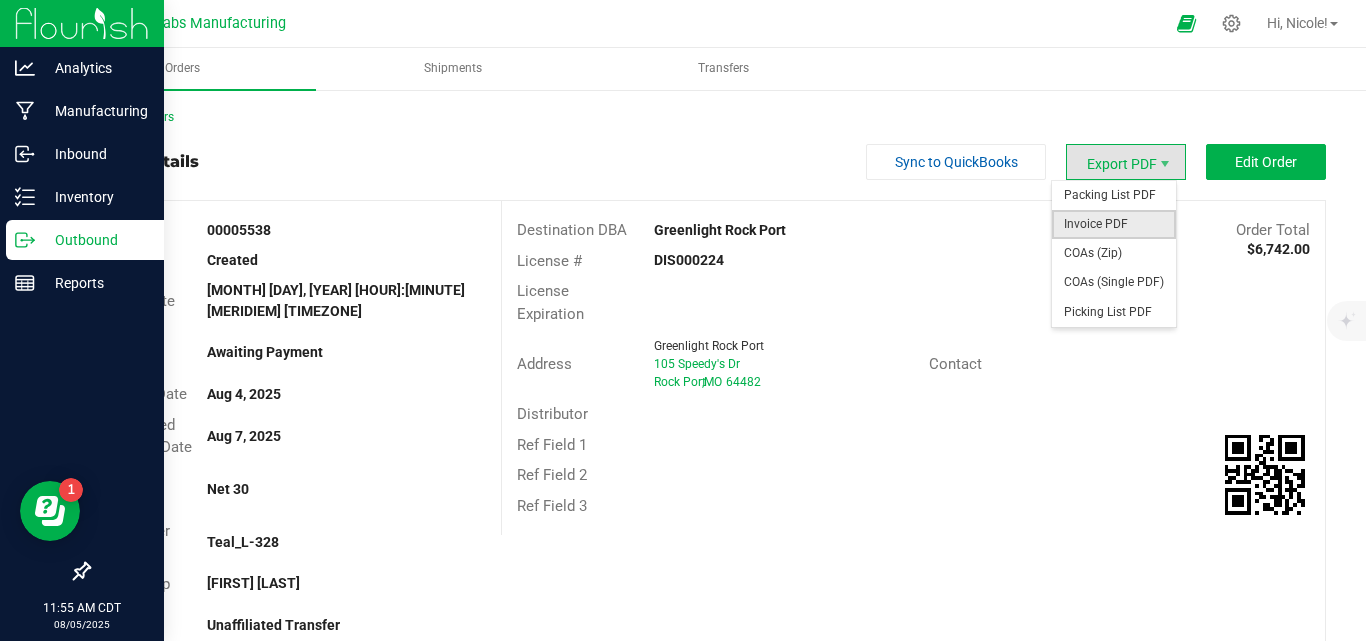 click on "Invoice PDF" at bounding box center [1114, 224] 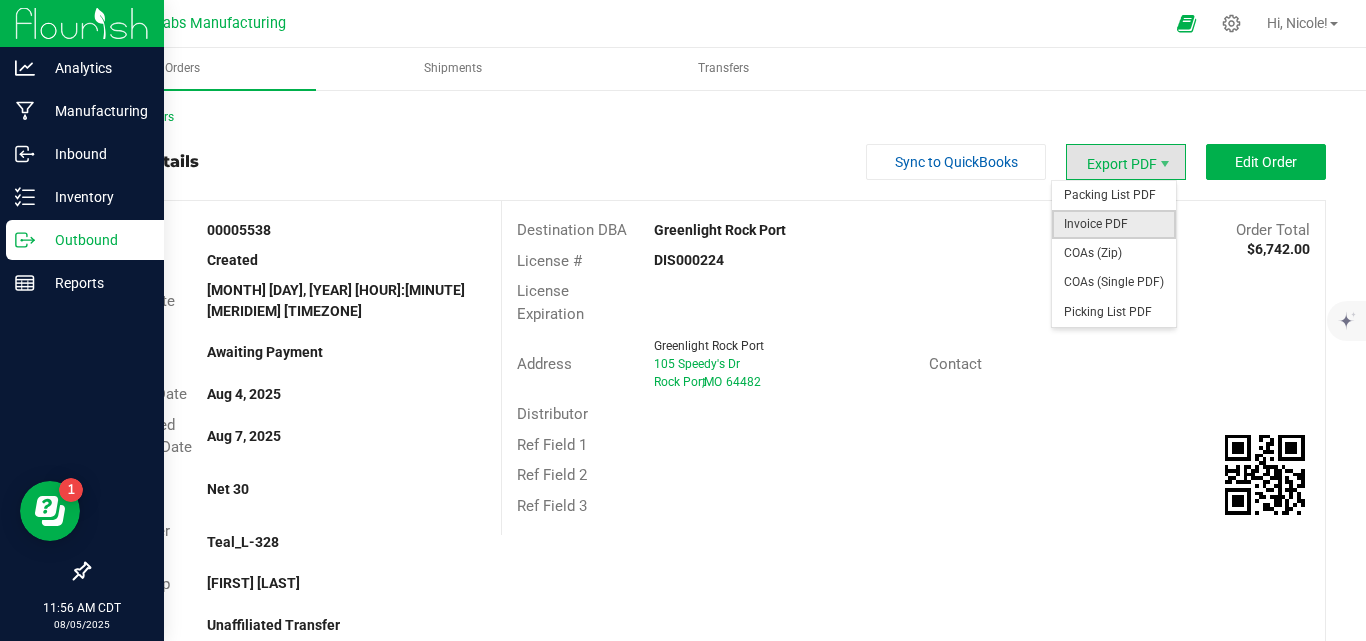 click on "Invoice PDF" at bounding box center (1114, 224) 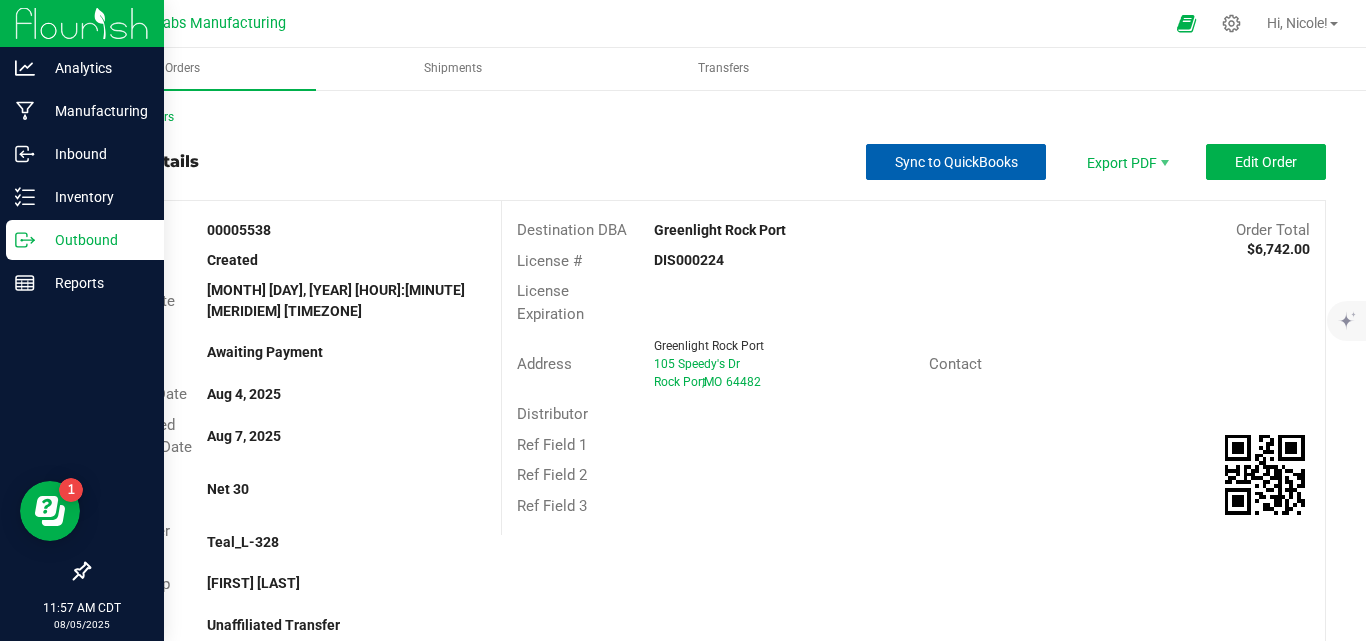 click on "Sync to QuickBooks" at bounding box center (956, 162) 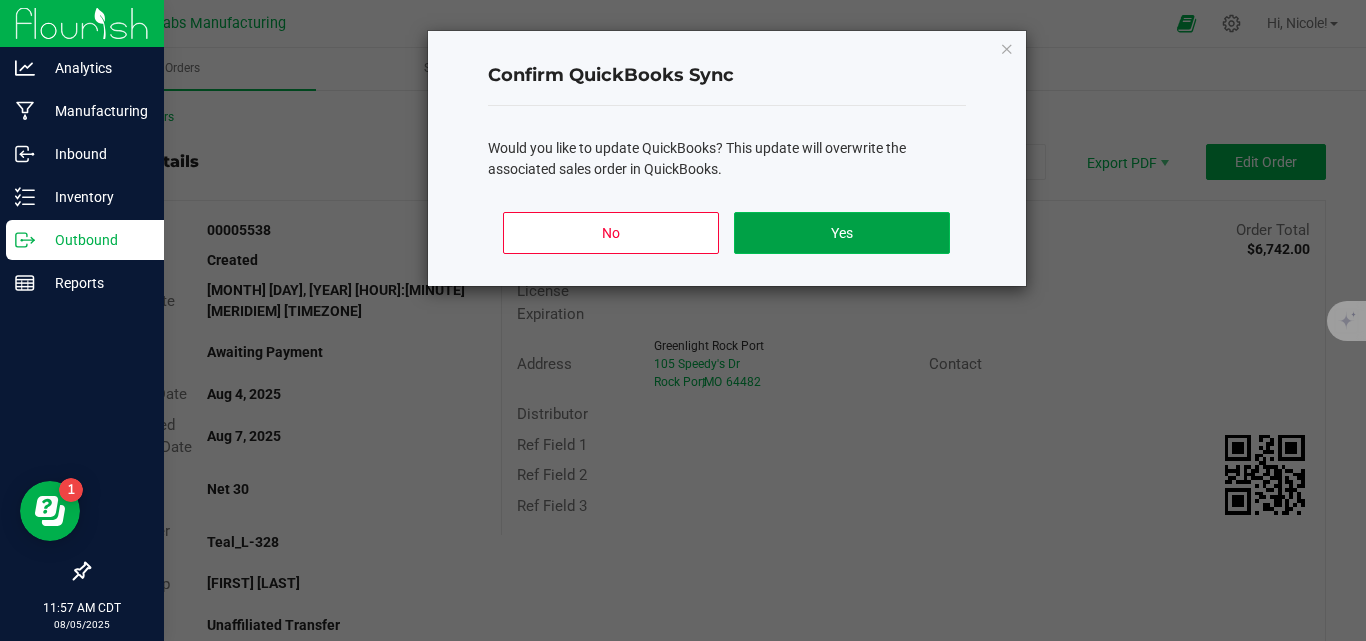 click on "Yes" 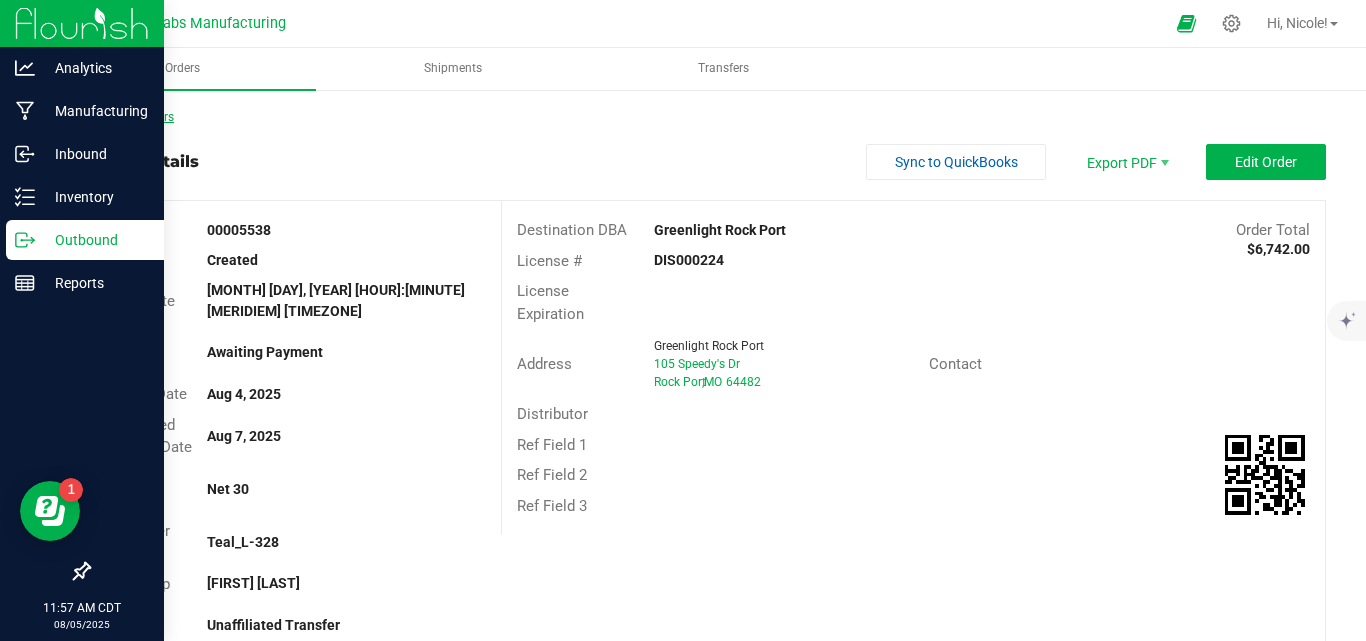 click on "Back to Orders" at bounding box center (131, 117) 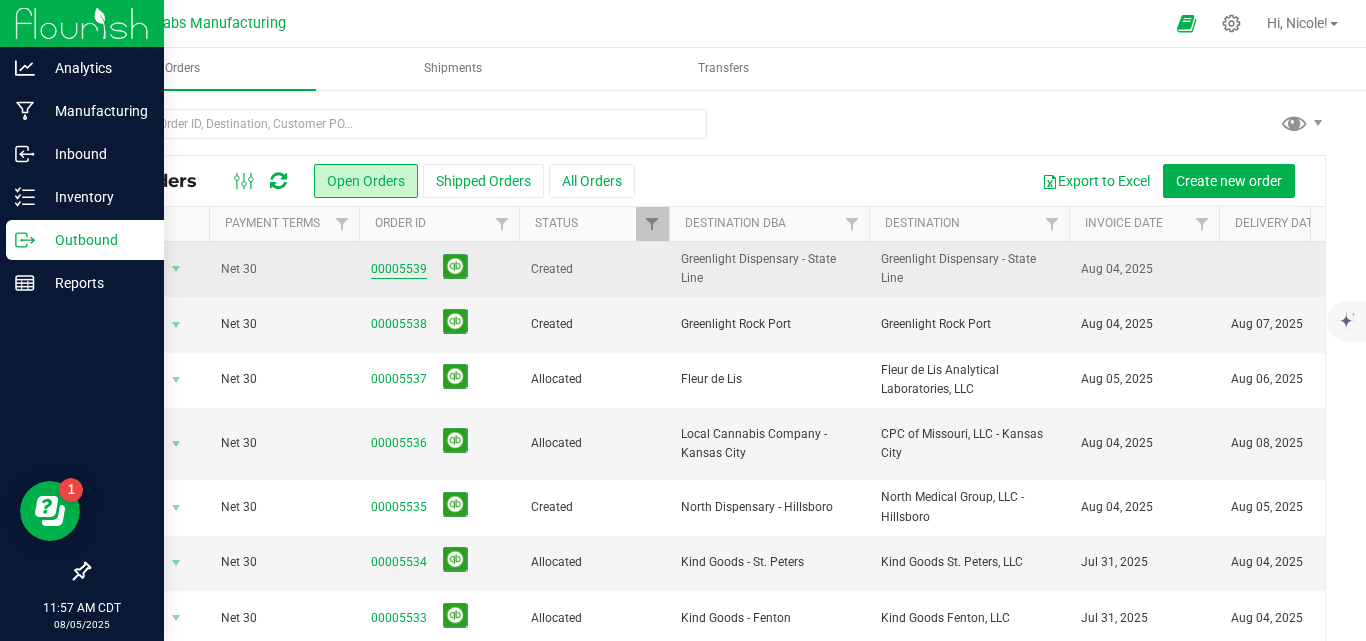 click on "00005539" at bounding box center (399, 269) 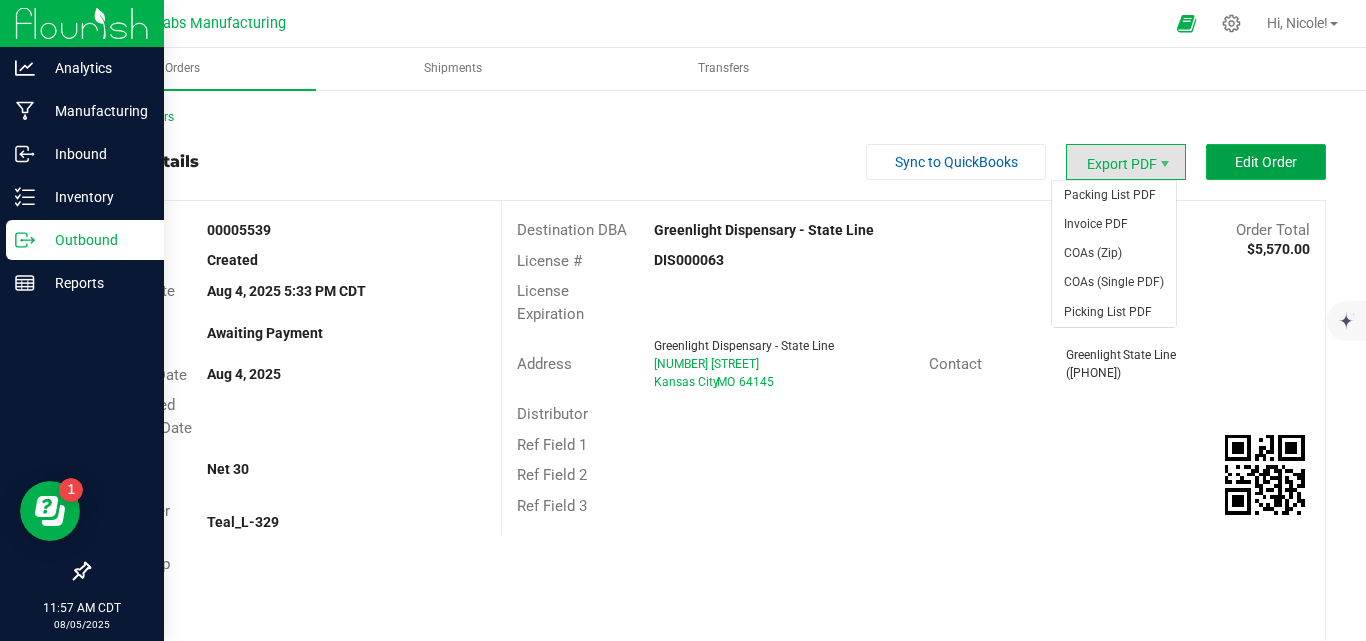 click on "Edit Order" at bounding box center (1266, 162) 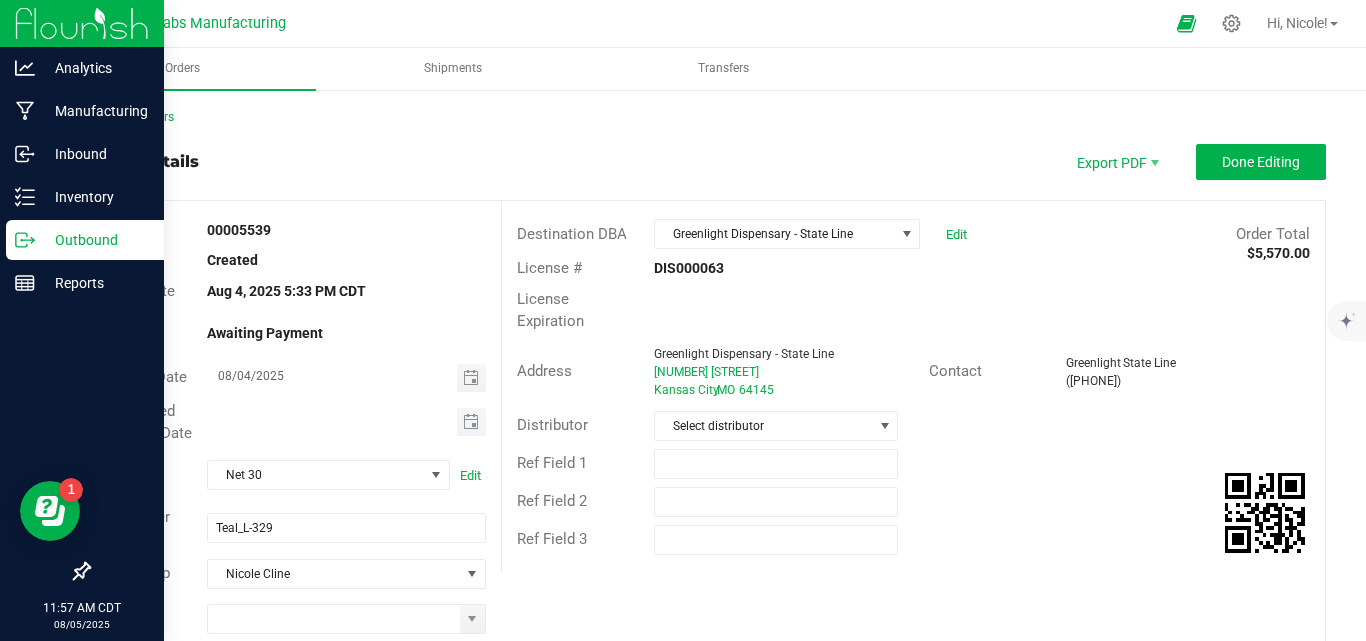 click at bounding box center (471, 422) 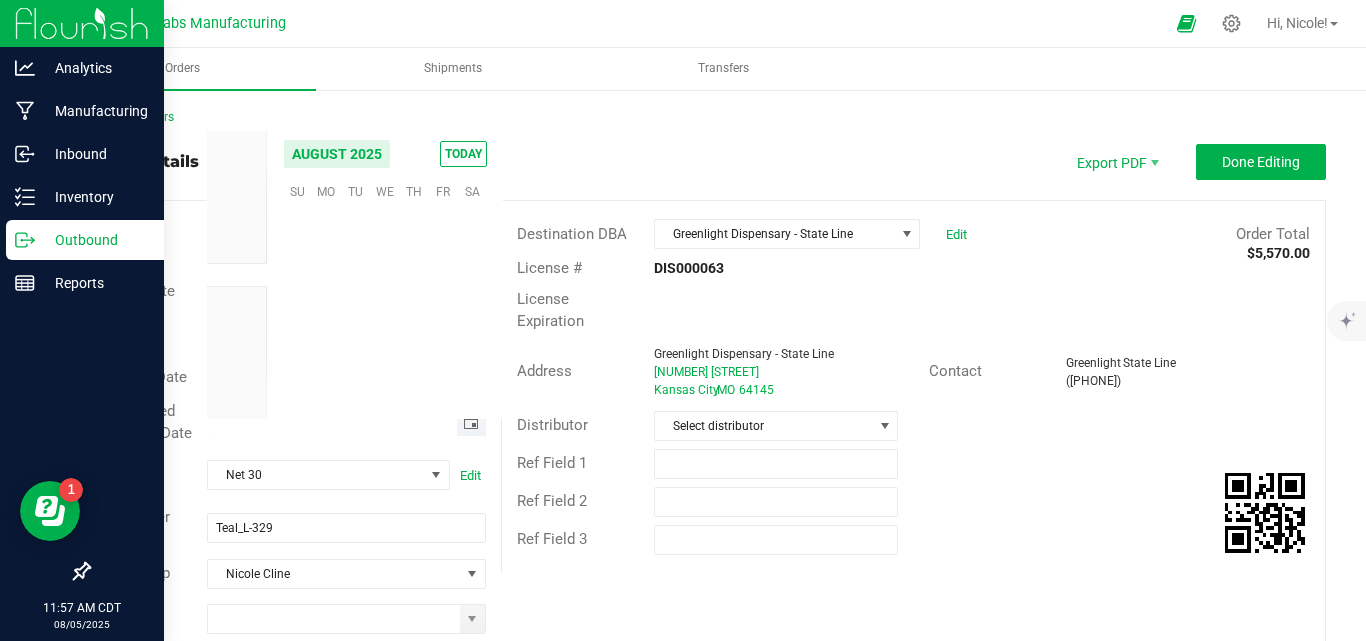 scroll, scrollTop: 0, scrollLeft: 0, axis: both 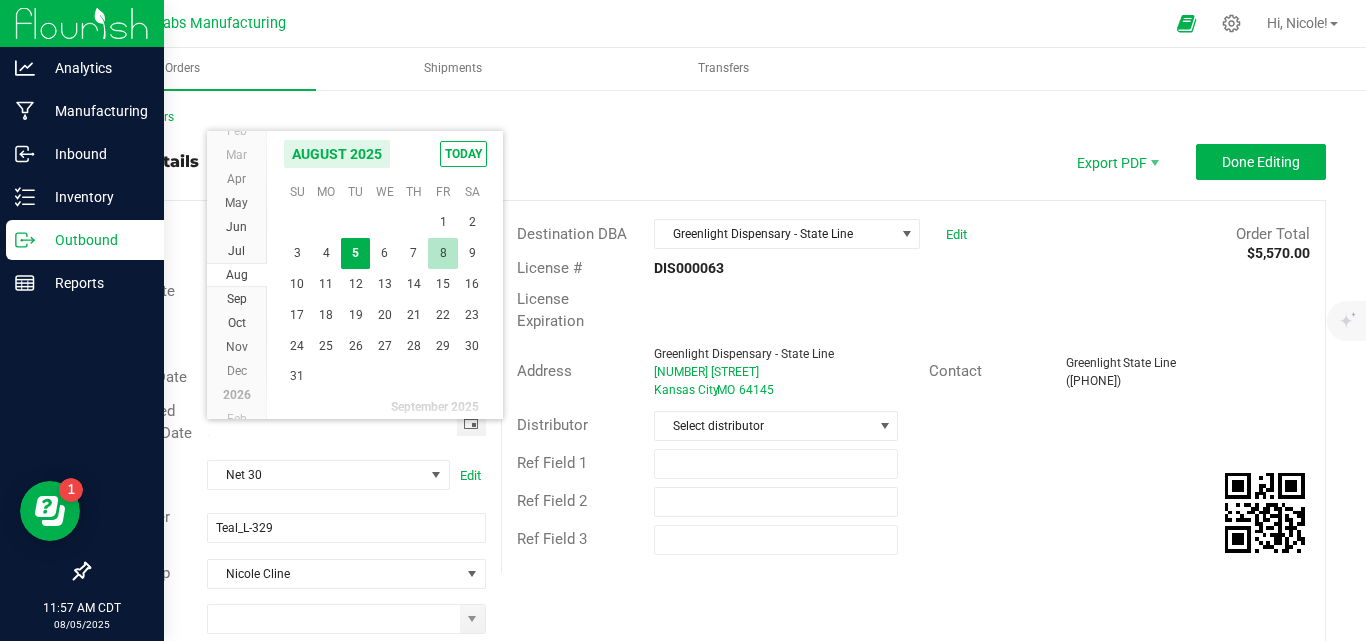 click on "8" at bounding box center (442, 253) 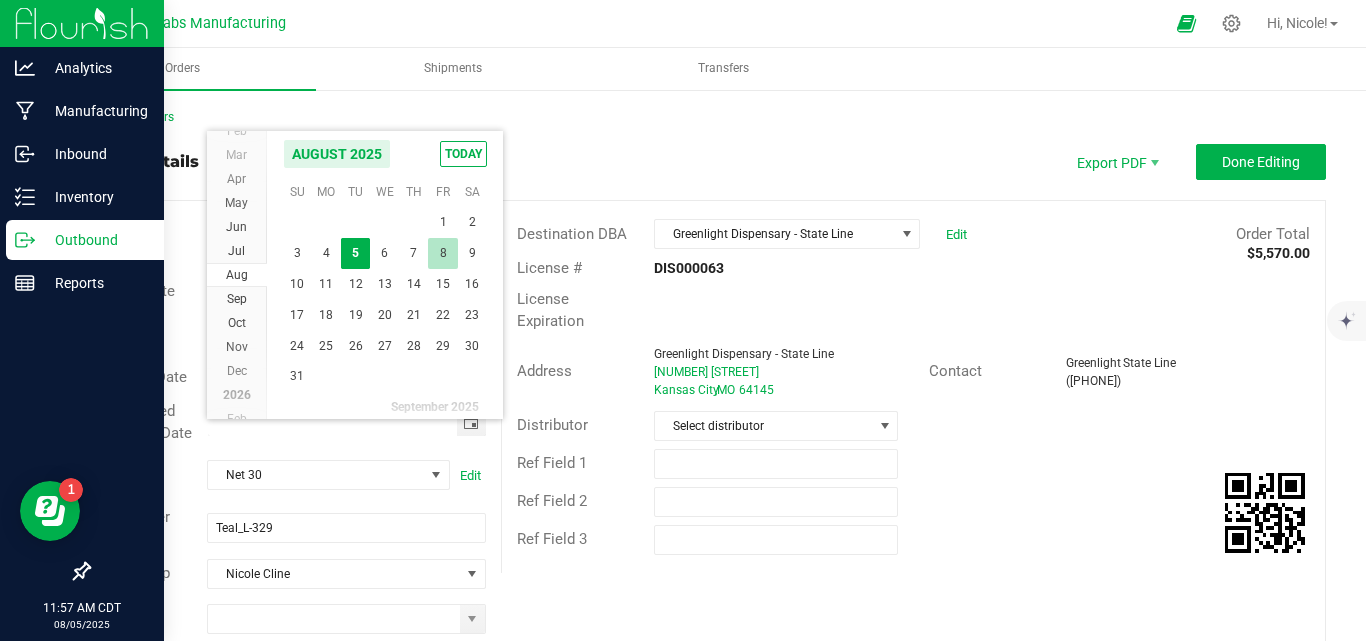 type on "08/08/2025" 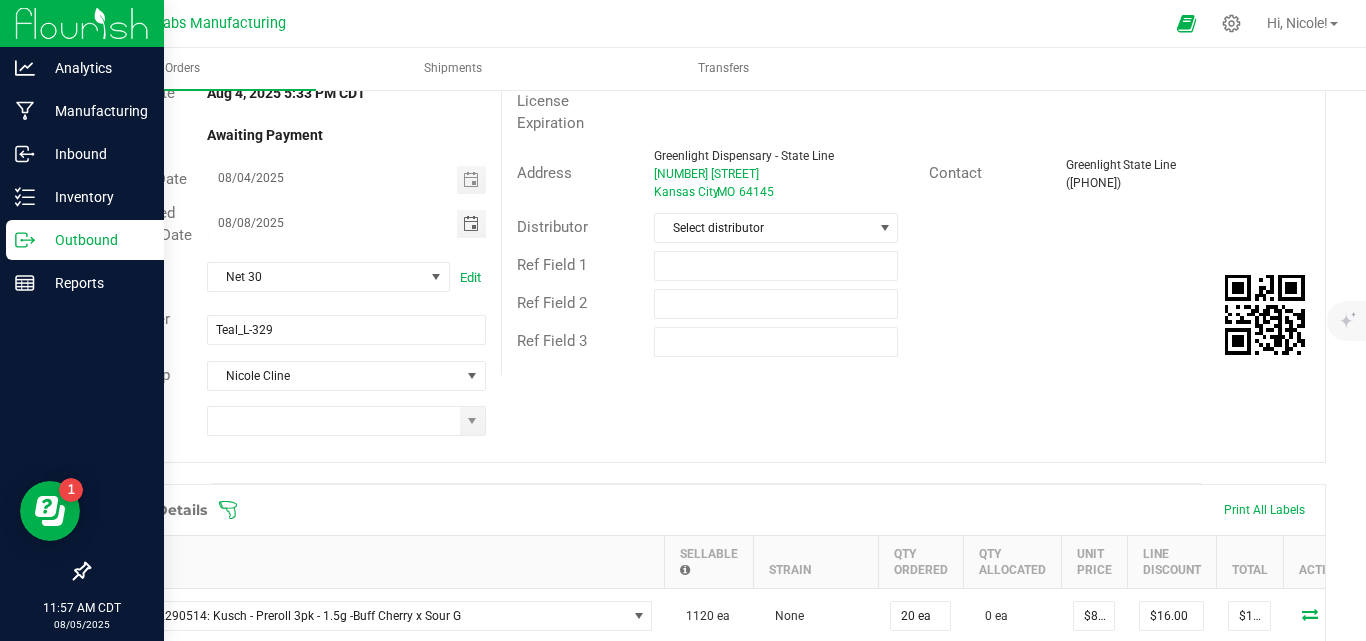 scroll, scrollTop: 200, scrollLeft: 0, axis: vertical 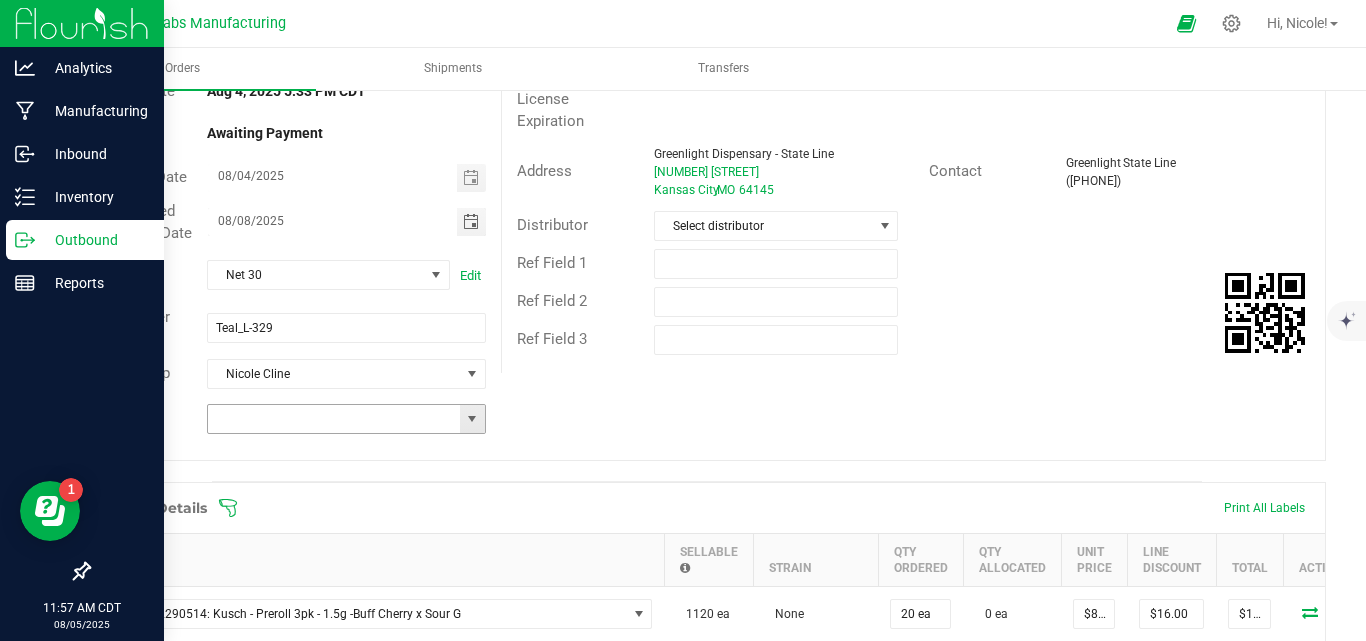click at bounding box center [472, 419] 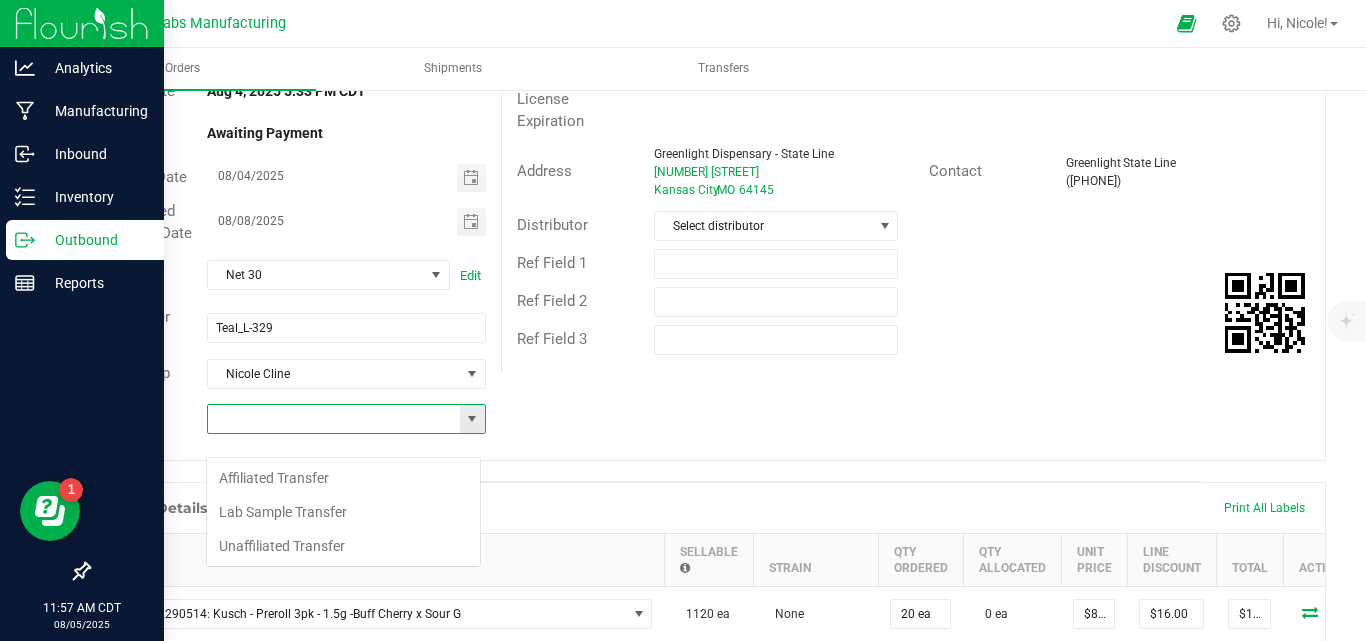 scroll, scrollTop: 99970, scrollLeft: 99725, axis: both 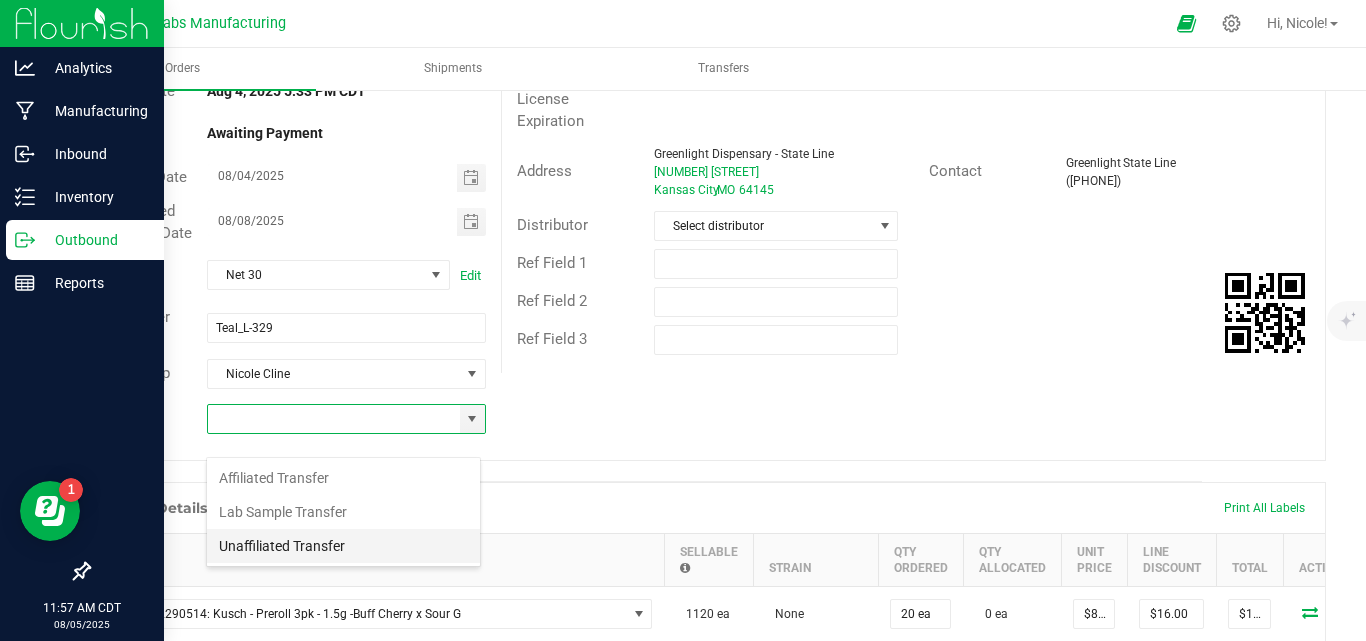 click on "Unaffiliated Transfer" at bounding box center [343, 546] 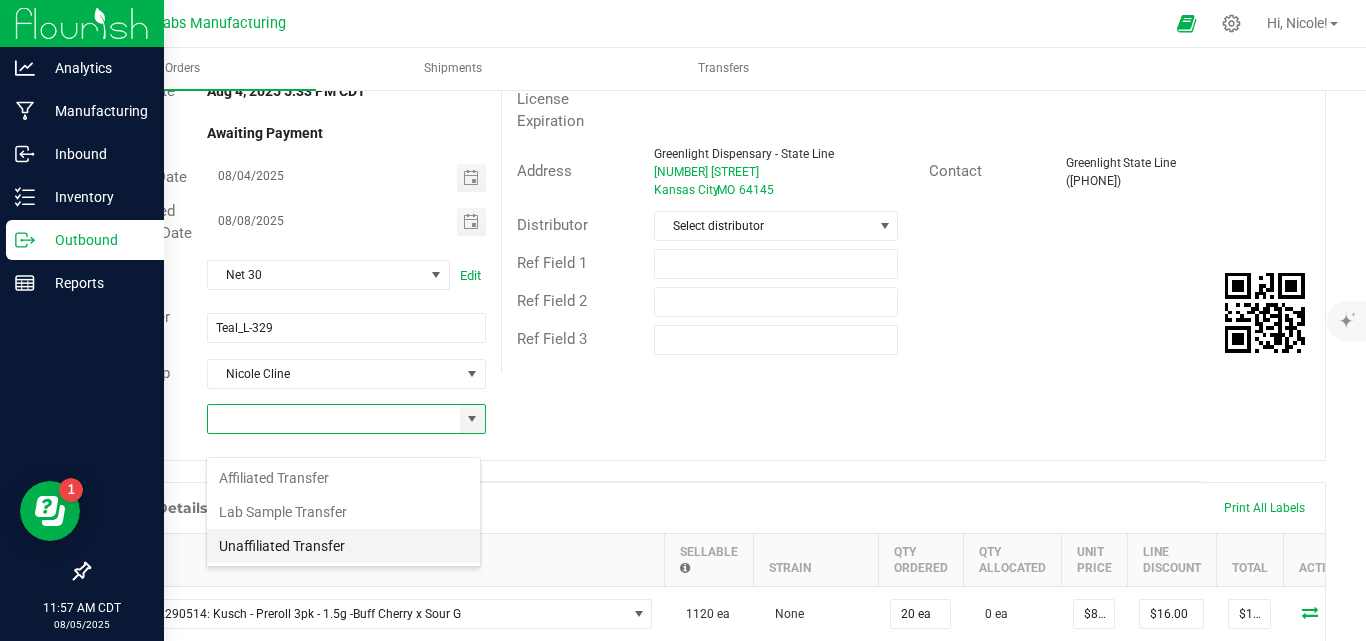 type on "Unaffiliated Transfer" 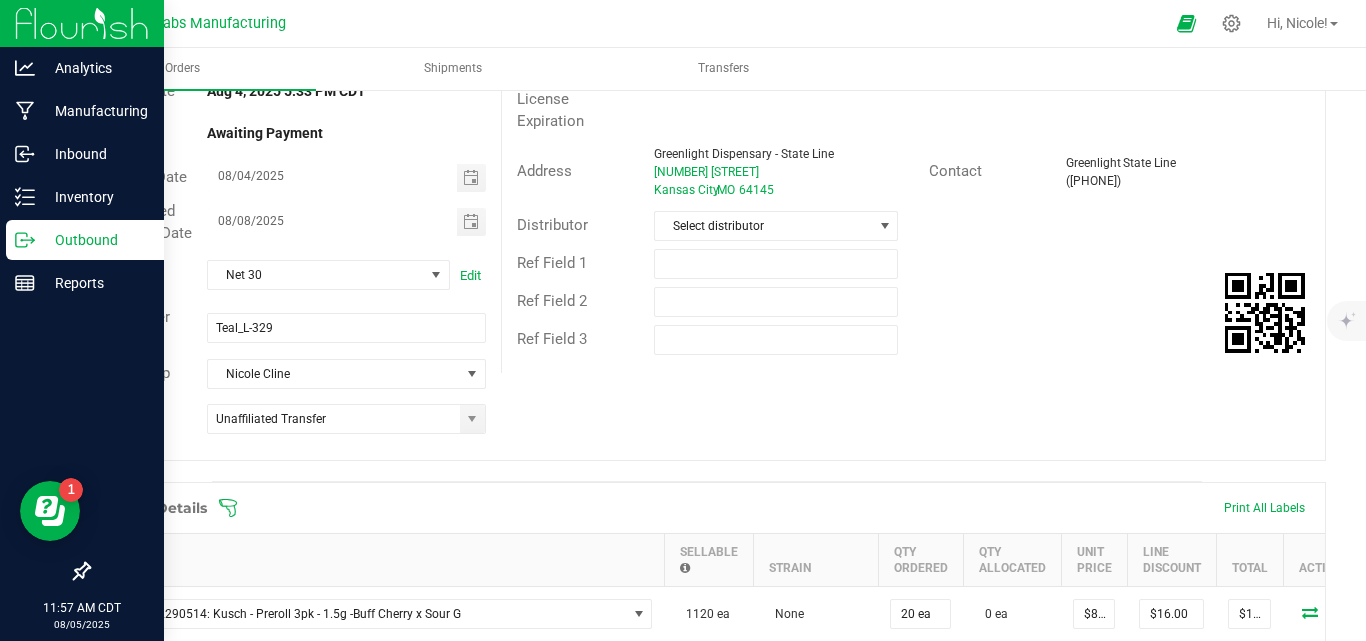 click on "Order #   00005539   Status   Created   Order Date   [MONTH] [DAY], [YEAR] [HOUR]:[MINUTE] [MERIDIEM] [TIMEZONE]   Payment Status   Awaiting Payment   Invoice Date  [MONTH]/[DAY]/[YEAR]  Requested Delivery Date  [MONTH]/[DAY]/[YEAR]  Payment Terms  Net 30  Edit   Customer PO  Teal_L-329  Sales Rep  [FIRST] [LAST] *  Transfer Type  Unaffiliated Transfer  Destination DBA  Greenlight  Dispensary - State Line  Edit   Order Total   $5,570.00   License #   DIS000063   License Expiration   Address  Greenlight Dispensary - State Line 13531 Madison Ave [CITY]  ,  [STATE] [ZIP]   Contact  Greenlight State Line  ([PHONE])   Distributor  Select distributor  Ref Field 1   Ref Field 2   Ref Field 3" at bounding box center [707, 230] 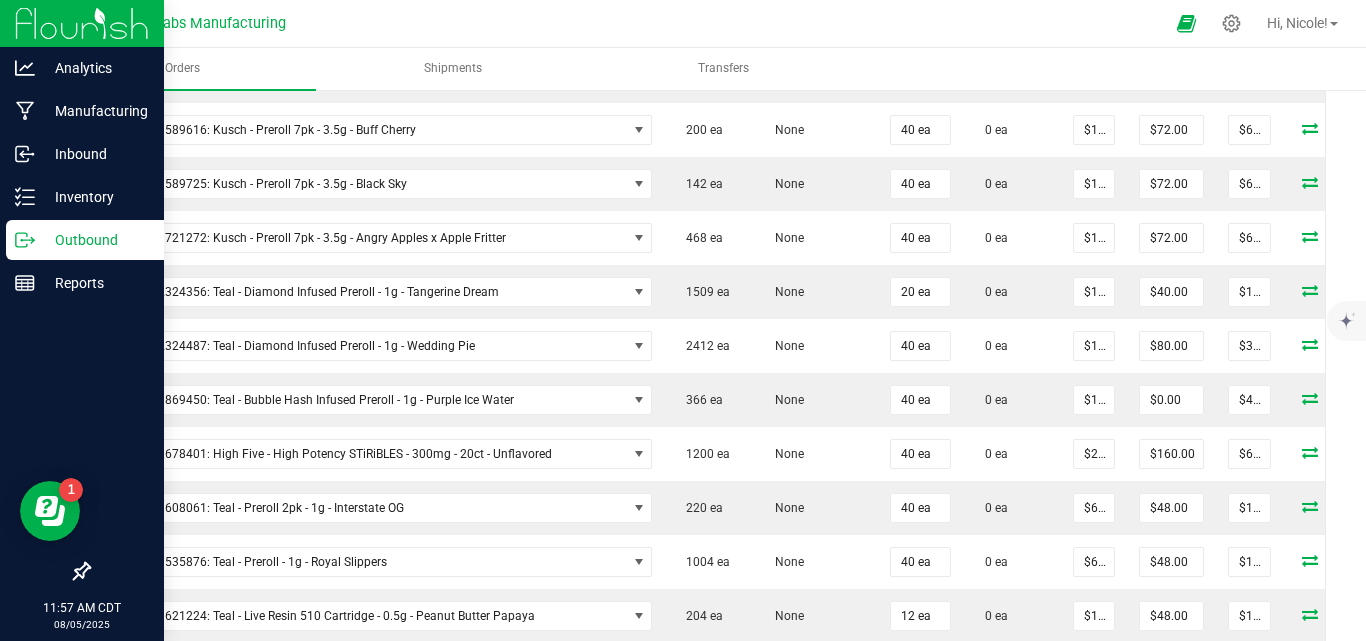 scroll, scrollTop: 1400, scrollLeft: 0, axis: vertical 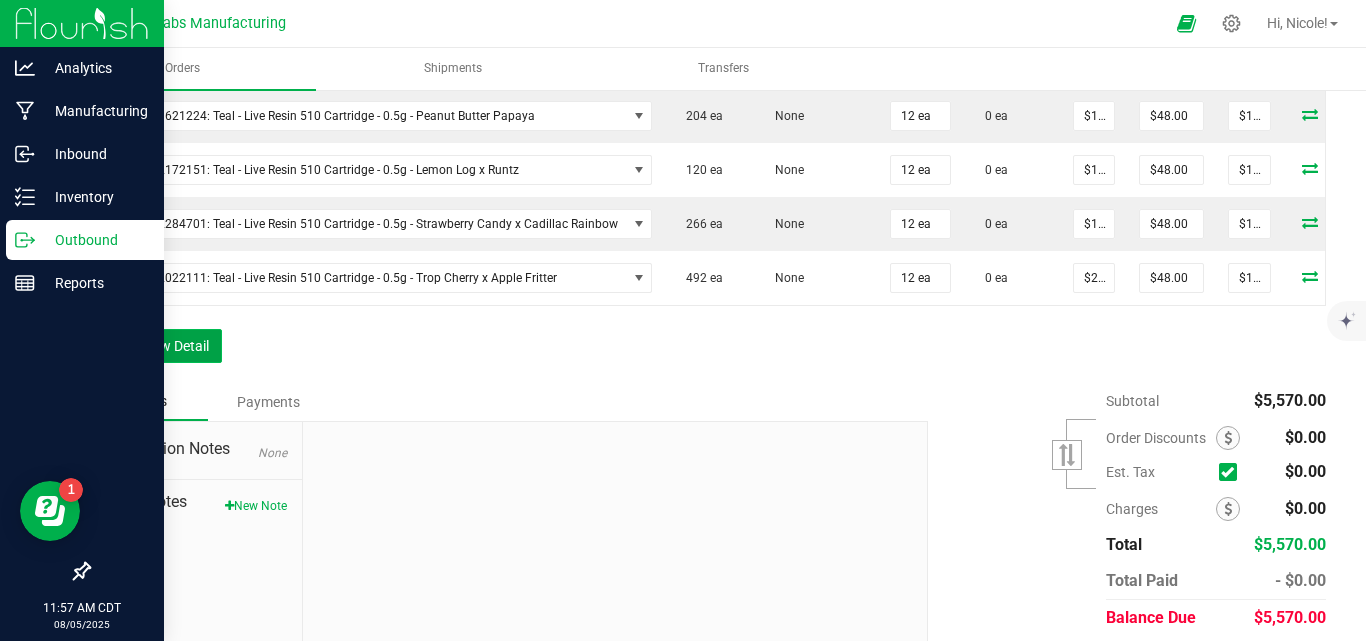 click on "Add New Detail" at bounding box center (155, 346) 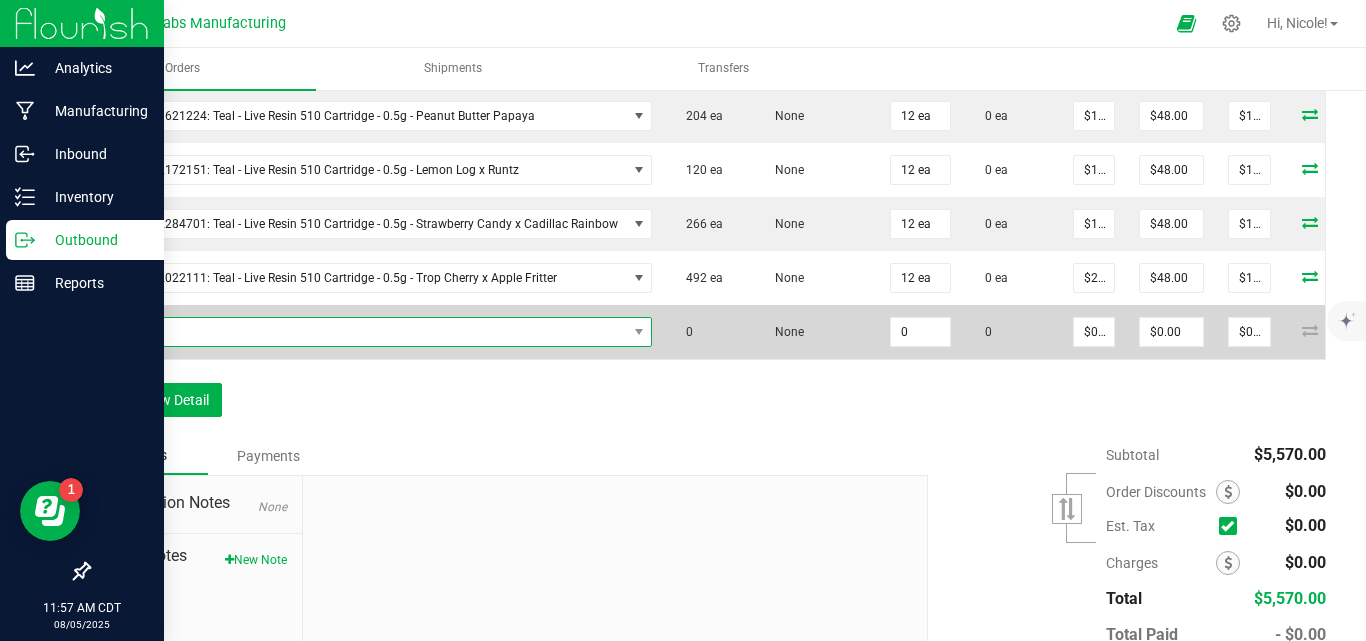 click at bounding box center (365, 332) 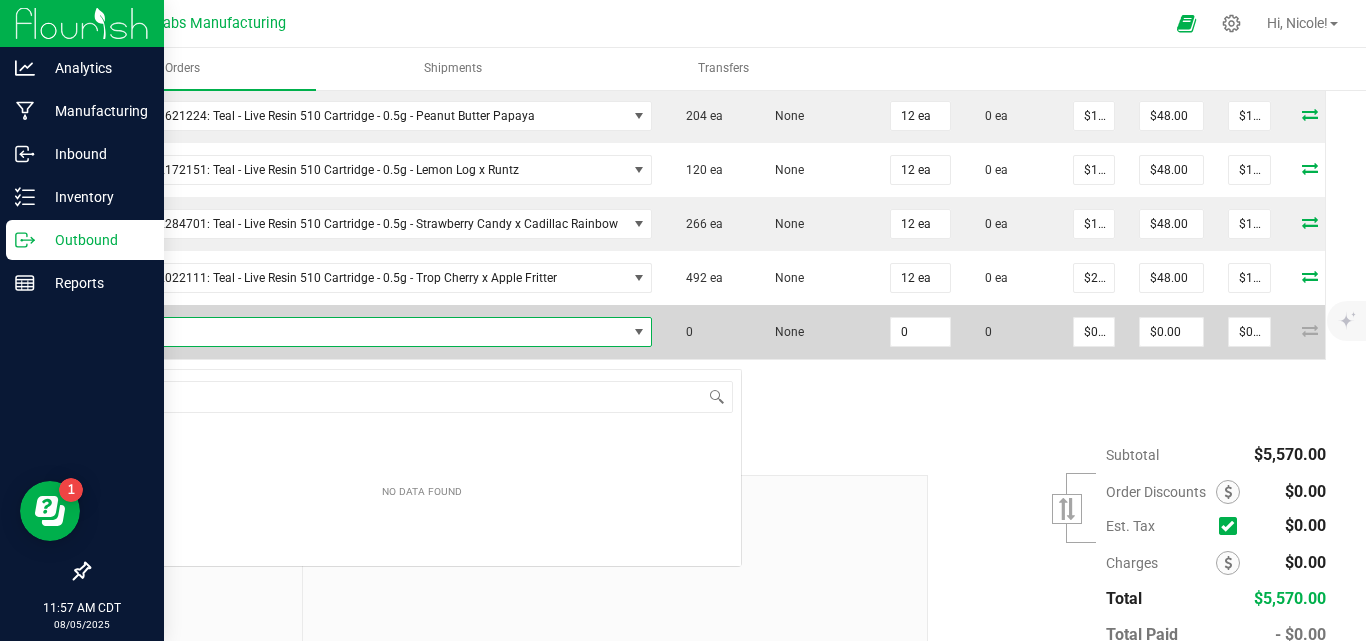scroll, scrollTop: 99970, scrollLeft: 99456, axis: both 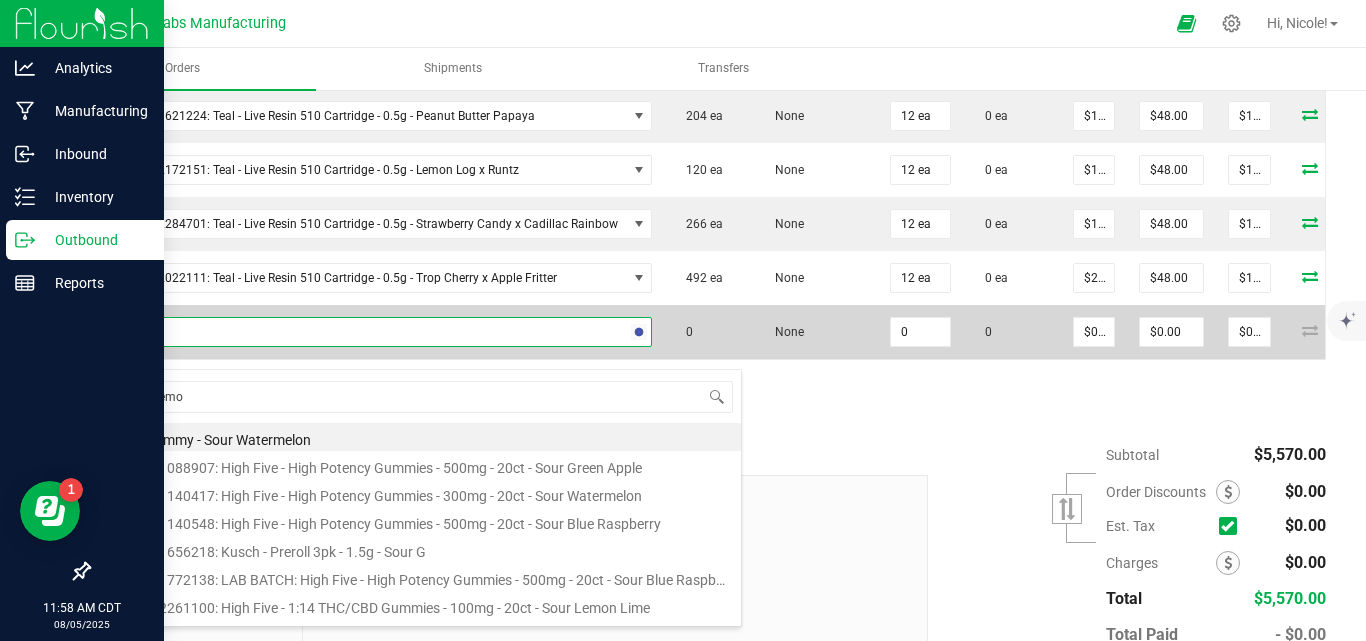 type on "sour lemon" 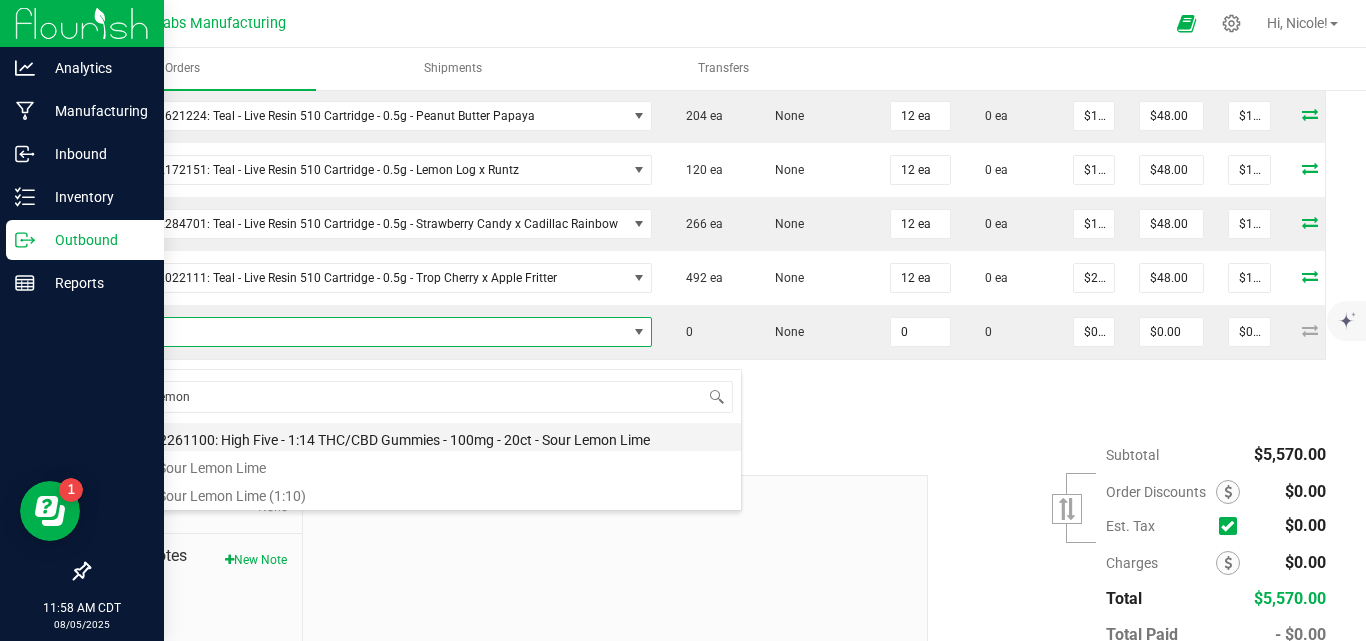 click on "M00002261100: High Five - 1:14 THC/CBD Gummies - 100mg - 20ct - Sour Lemon Lime" at bounding box center [422, 437] 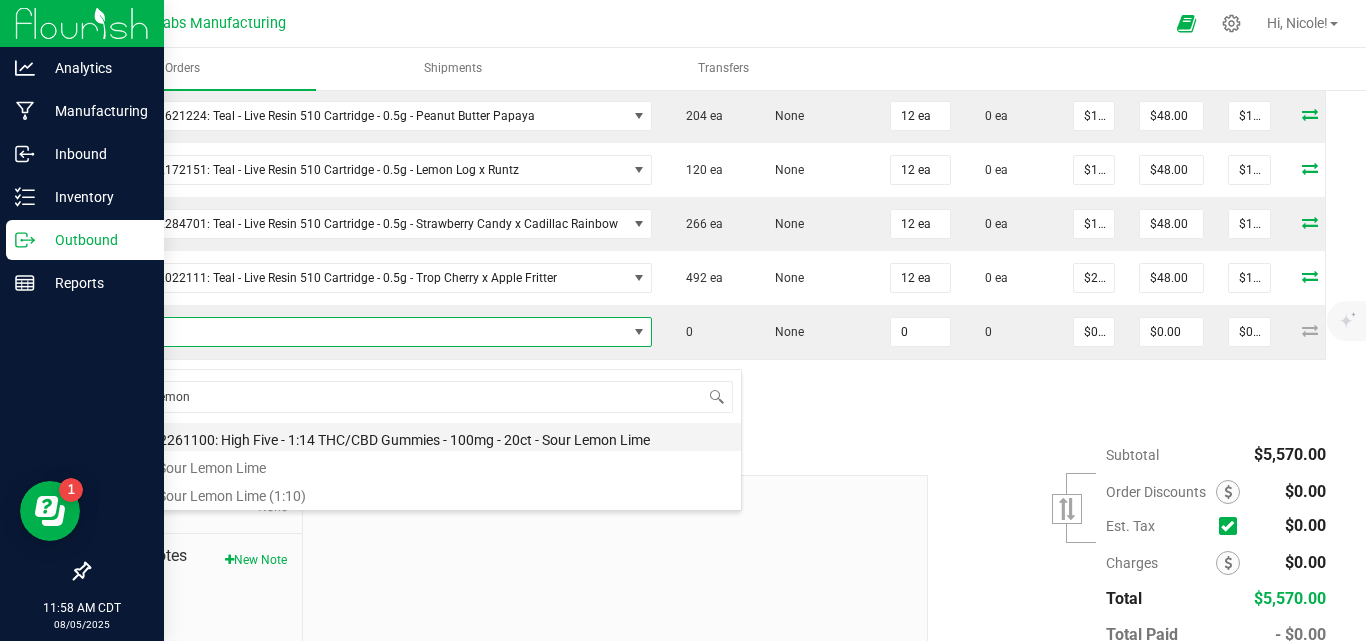 type on "0 ea" 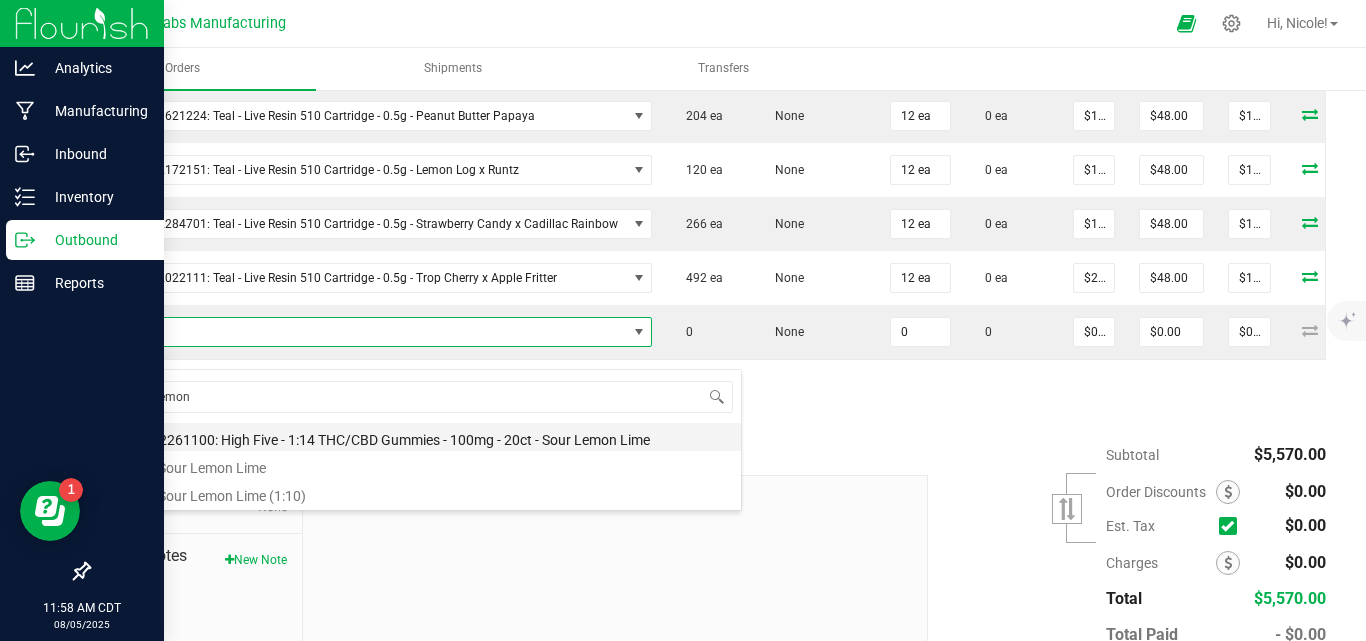 type on "$9.00000" 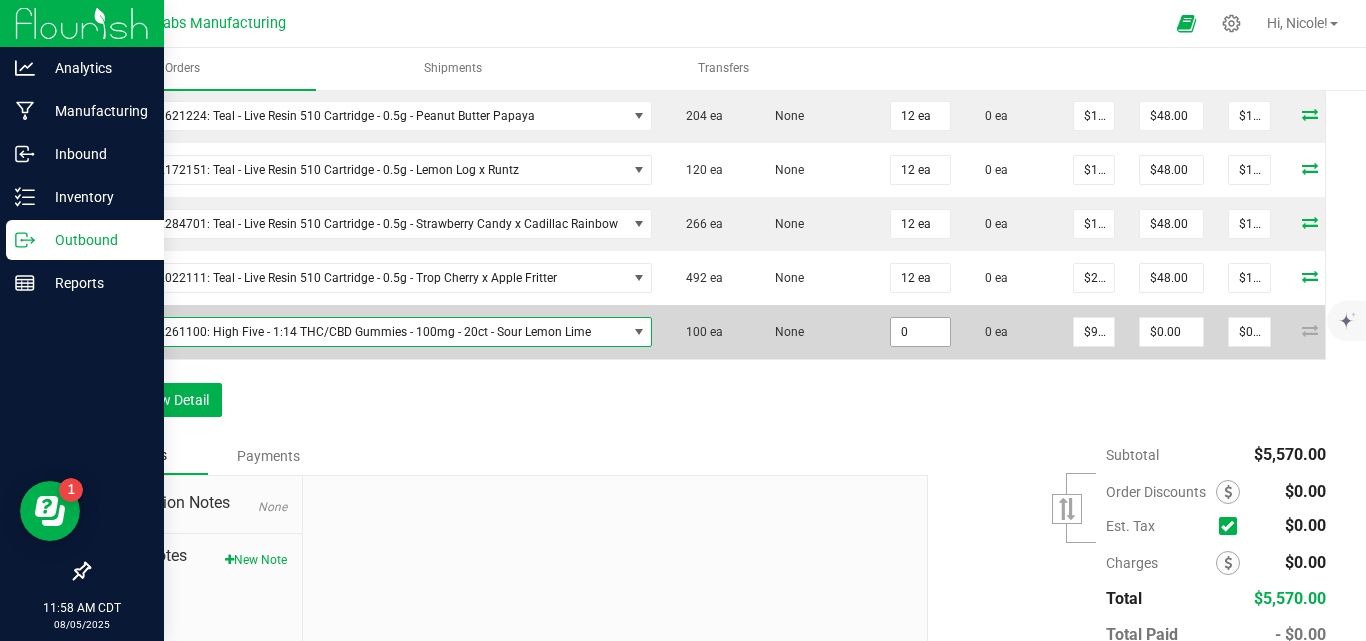 click on "0" at bounding box center [920, 332] 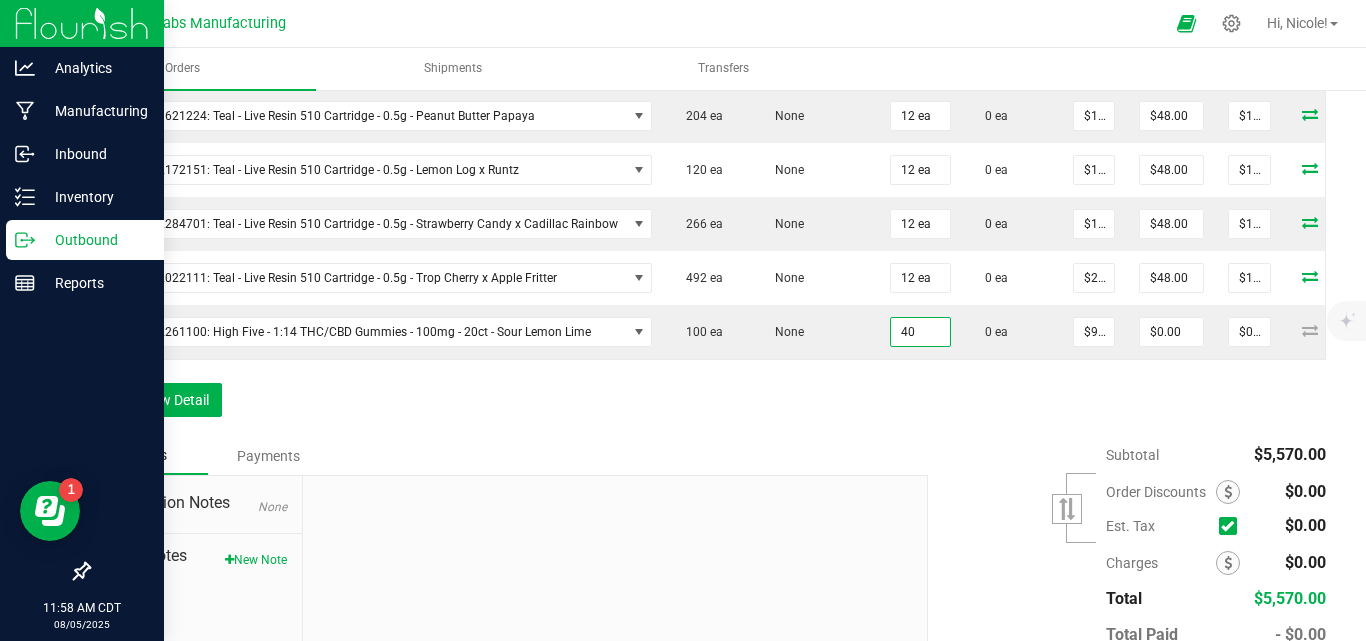 type on "40 ea" 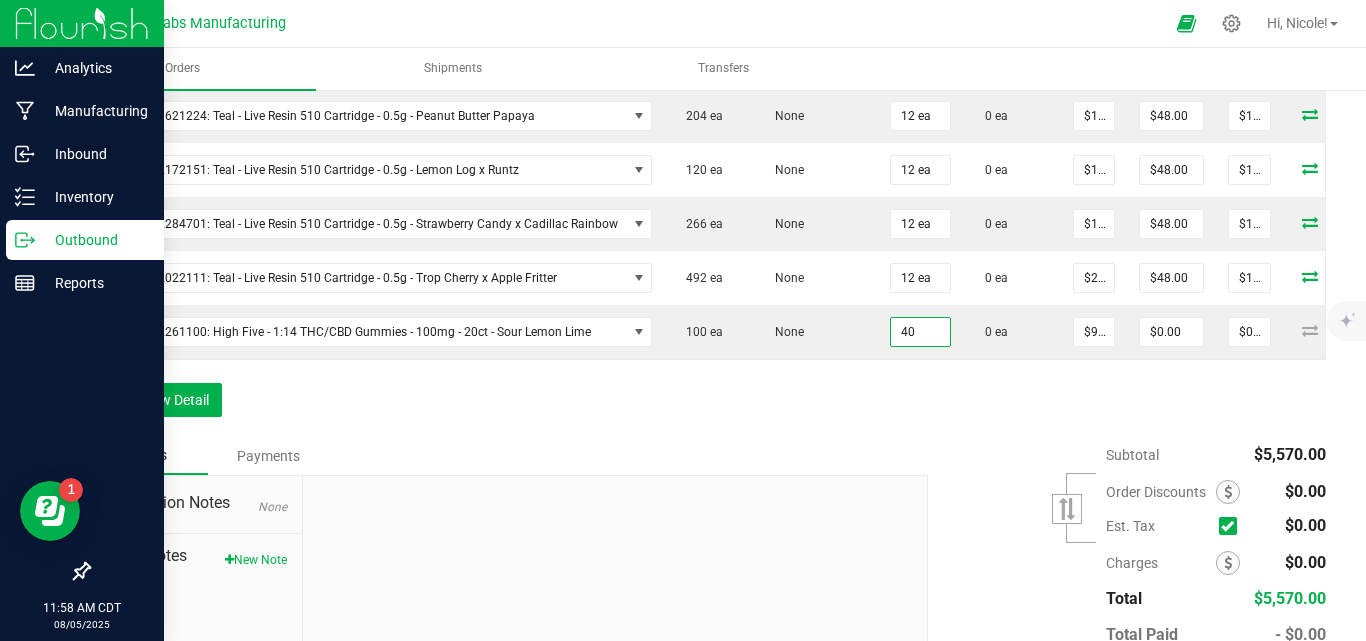type on "$360.00" 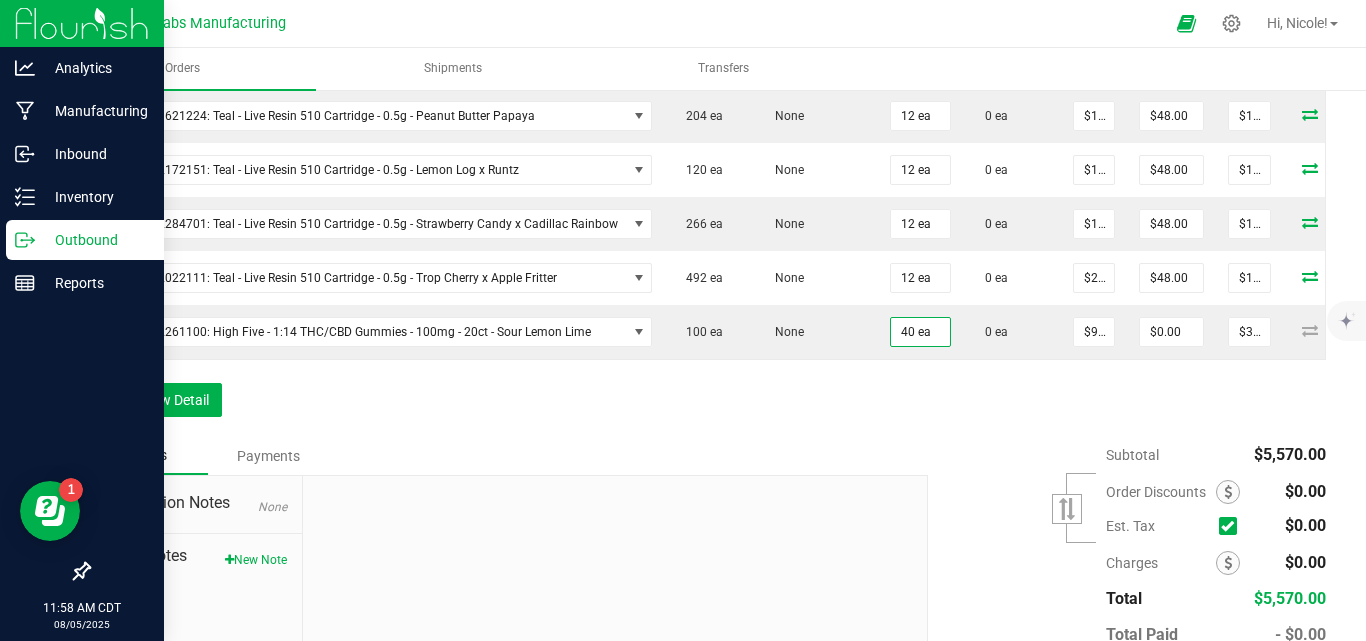 click on "Order Details Print All Labels Item  Sellable  Strain Qty Ordered Qty Allocated Unit Price Line Discount Total Actions M[NUMBER]: Kusch - Preroll 3pk - 1.5g -Buff Cherry x Sour G  [NUMBER] ea   None  [NUMBER] ea  0 ea  $[PRICE]0000 $[PRICE] [PRICE]0 M[NUMBER]: Kusch - Preroll 3pk - 1.5g - Buff Cherry x Strawberry Wafers  [NUMBER] ea   None  [NUMBER] ea  0 ea  $[PRICE]0000 $[PRICE] [PRICE]0 M[NUMBER]: Kusch - Preroll 3pk - 1.5g - Dark Rainbow x Wilfunk  [NUMBER] ea   None  [NUMBER] ea  0 ea  $[PRICE]0000 $[PRICE] [PRICE]0 M[NUMBER]: Kusch - Preroll 3pk - 1.5g - Sour G  [NUMBER] ea   None  [NUMBER] ea  0 ea  $[PRICE]0000 $[PRICE] [PRICE]0 M[NUMBER]: Kusch - Preroll 7pk - 3.5g - Buff Cherry  [NUMBER] ea   None  [NUMBER] ea  0 ea  $[PRICE]0000 $[PRICE] [PRICE]0 M[NUMBER]: Kusch - Preroll 7pk - 3.5g - Black Sky  [NUMBER] ea   None  [NUMBER] ea  0 ea  $[PRICE]0000 $[PRICE] [PRICE]0 M[NUMBER]: Kusch - Preroll 7pk - 3.5g - Angry Apples x Apple Fritter  [NUMBER] ea   None  [NUMBER] ea  0 ea  $[PRICE]0000 $[PRICE] [PRICE]0  [NUMBER] ea   None  [NUMBER] ea  0 ea  $[PRICE]0000 $[PRICE] [PRICE]0  None" at bounding box center (707, -141) 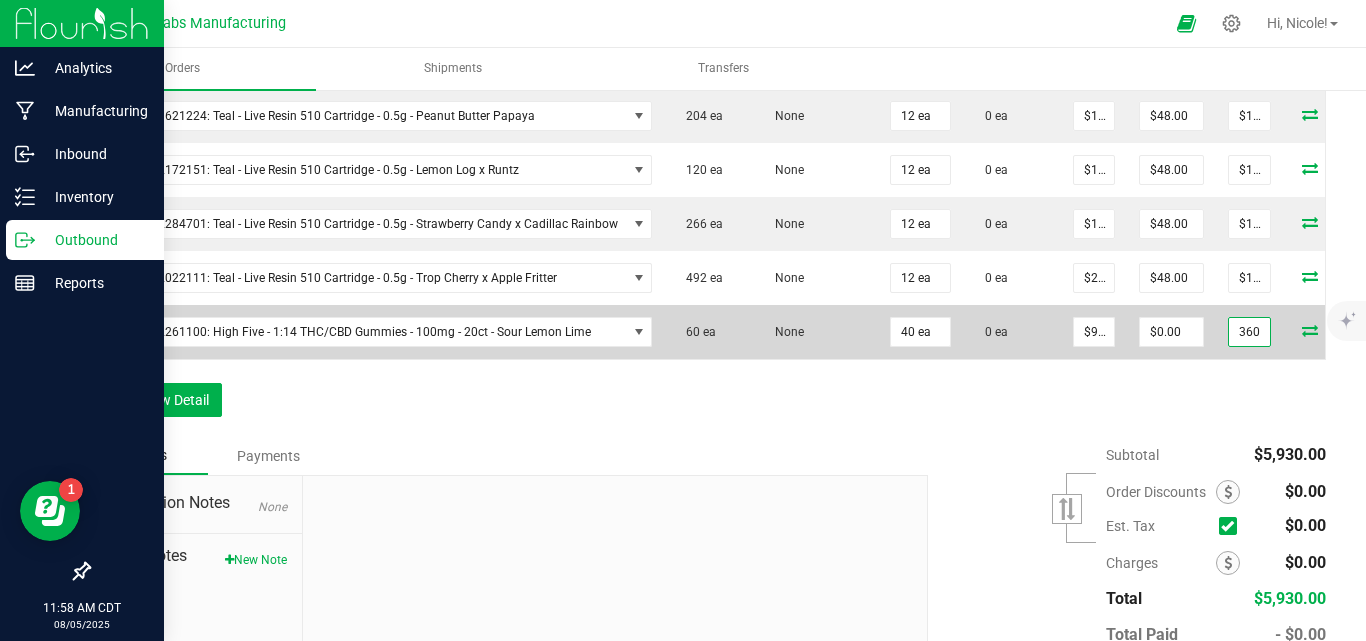 click on "360" at bounding box center (1249, 332) 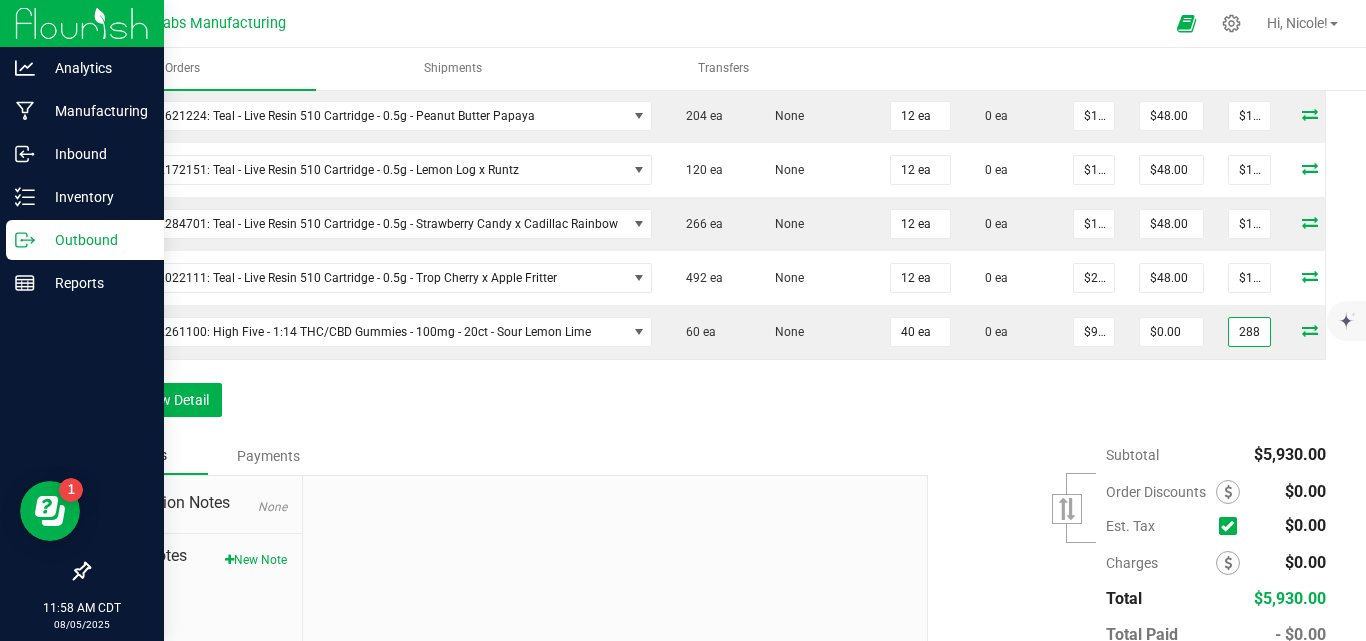 type on "288" 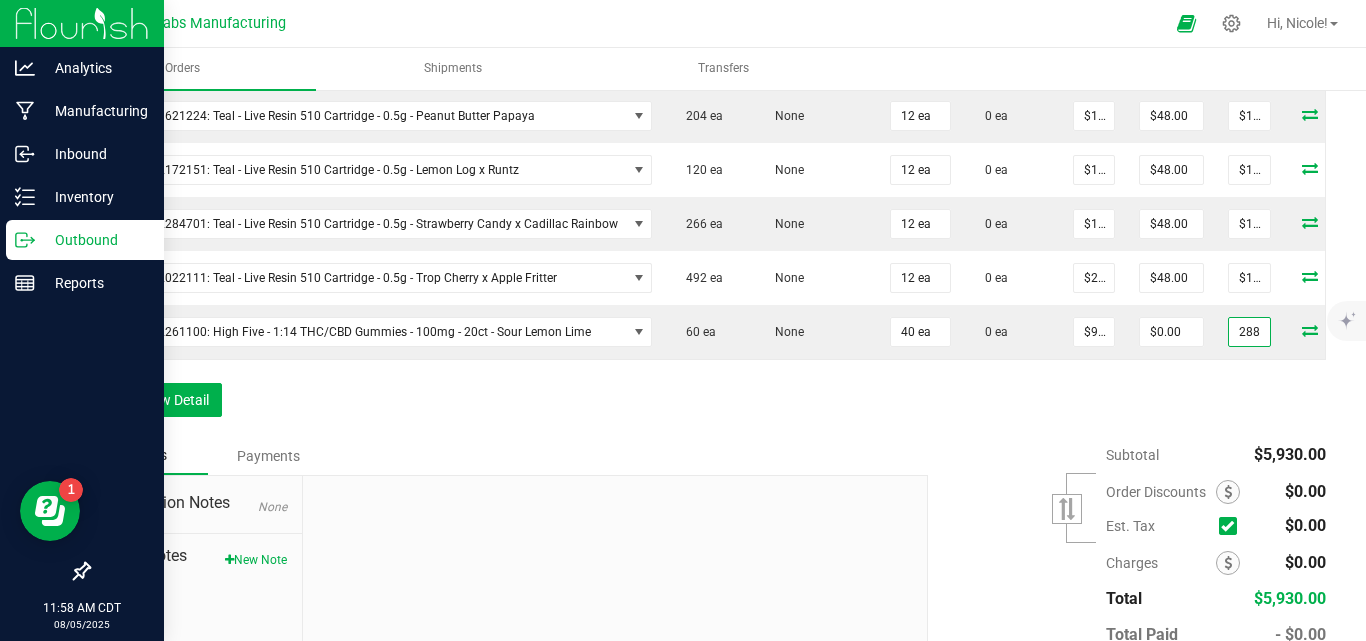 type on "$7.20000" 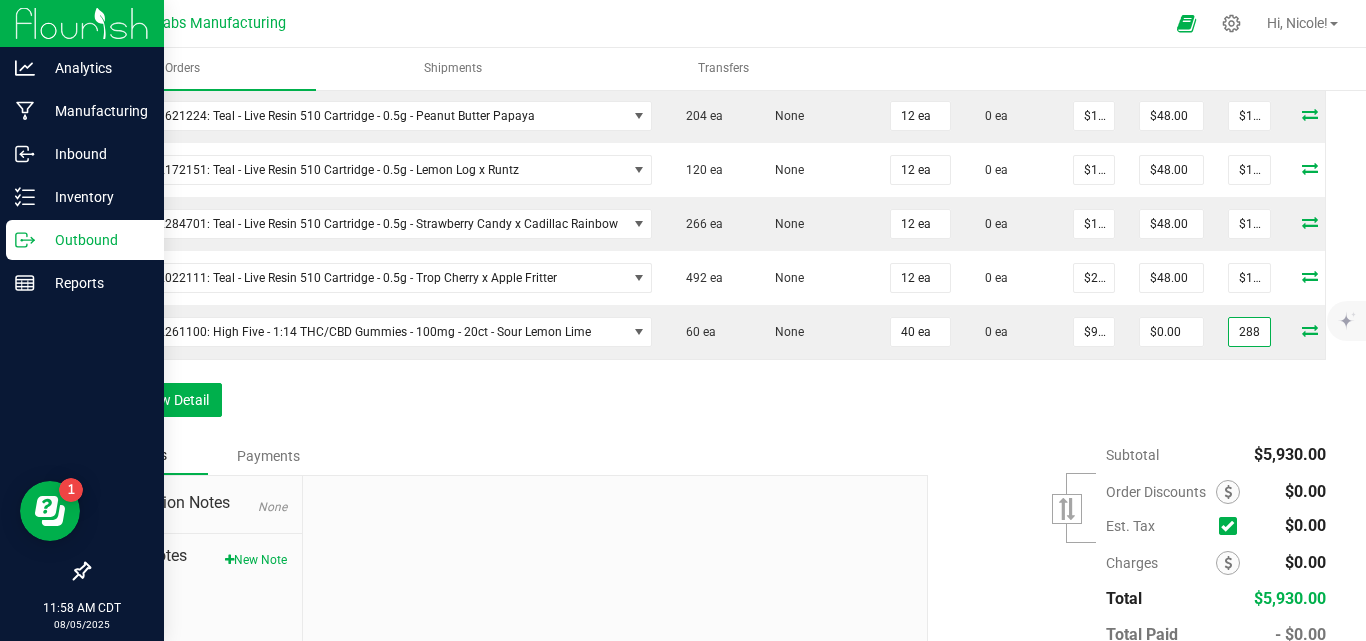 type on "$288.00" 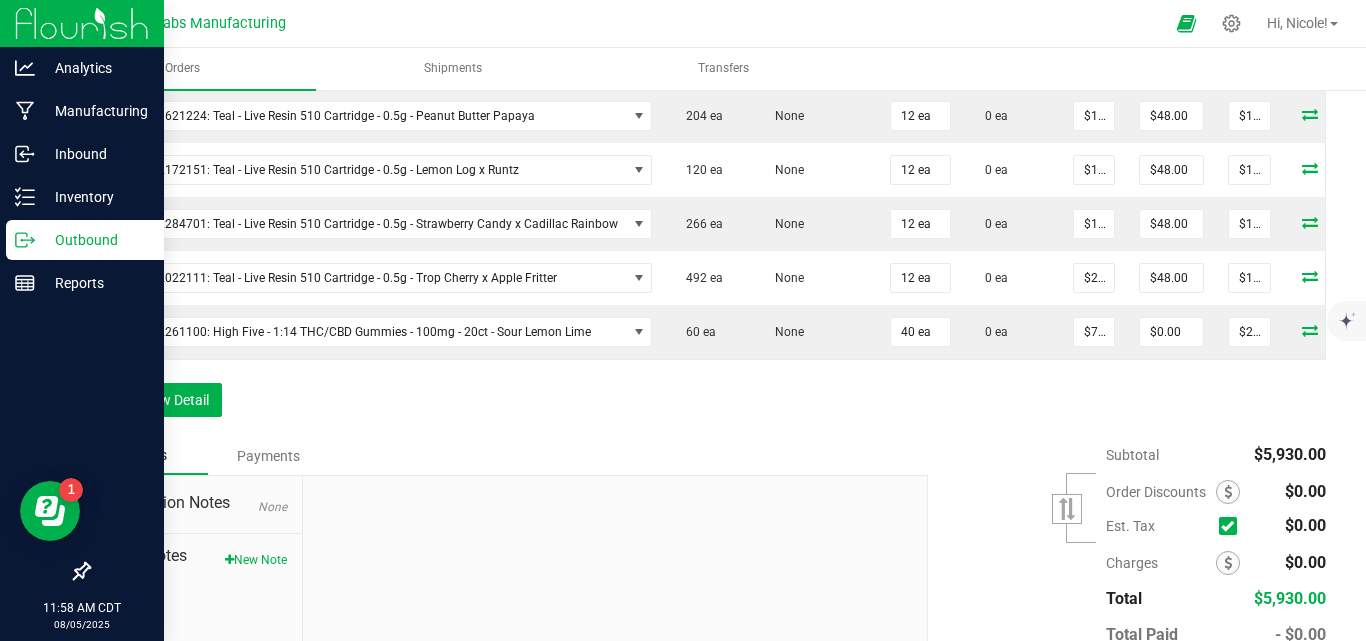 click on "Order Details Print All Labels Item  Sellable  Strain Qty Ordered Qty Allocated Unit Price Line Discount Total Actions M[NUMBER]: Kusch - Preroll 3pk - 1.5g -Buff Cherry x Sour G  [NUMBER] ea   None  [NUMBER] ea  0 ea  $[PRICE]0000 $[PRICE] [PRICE]0 M[NUMBER]: Kusch - Preroll 3pk - 1.5g - Buff Cherry x Strawberry Wafers  [NUMBER] ea   None  [NUMBER] ea  0 ea  $[PRICE]0000 $[PRICE] [PRICE]0 M[NUMBER]: Kusch - Preroll 3pk - 1.5g - Dark Rainbow x Wilfunk  [NUMBER] ea   None  [NUMBER] ea  0 ea  $[PRICE]0000 $[PRICE] [PRICE]0 M[NUMBER]: Kusch - Preroll 3pk - 1.5g - Sour G  [NUMBER] ea   None  [NUMBER] ea  0 ea  $[PRICE]0000 $[PRICE] [PRICE]0 M[NUMBER]: Kusch - Preroll 7pk - 3.5g - Buff Cherry  [NUMBER] ea   None  [NUMBER] ea  0 ea  $[PRICE]0000 $[PRICE] [PRICE]0 M[NUMBER]: Kusch - Preroll 7pk - 3.5g - Black Sky  [NUMBER] ea   None  [NUMBER] ea  0 ea  $[PRICE]0000 $[PRICE] [PRICE]0 M[NUMBER]: Kusch - Preroll 7pk - 3.5g - Angry Apples x Apple Fritter  [NUMBER] ea   None  [NUMBER] ea  0 ea  $[PRICE]0000 $[PRICE] [PRICE]0  [NUMBER] ea   None  [NUMBER] ea  0 ea  $[PRICE]0000 $[PRICE] [PRICE]0  None" at bounding box center [707, -141] 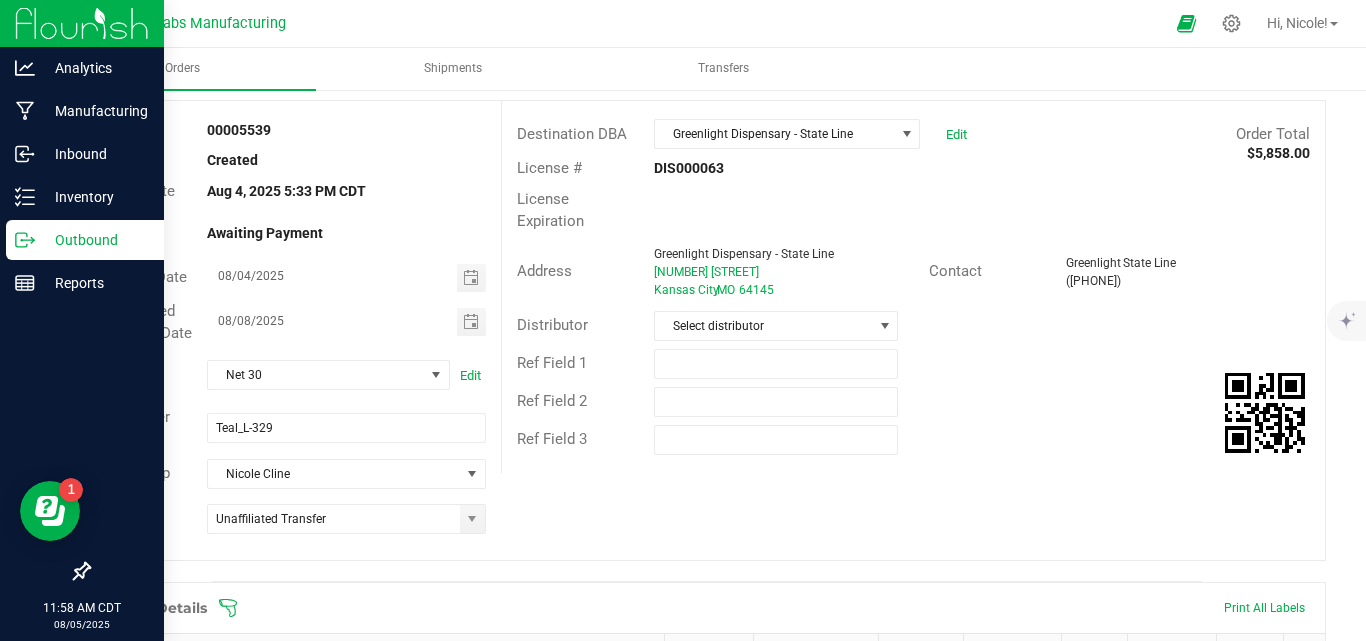 scroll, scrollTop: 0, scrollLeft: 0, axis: both 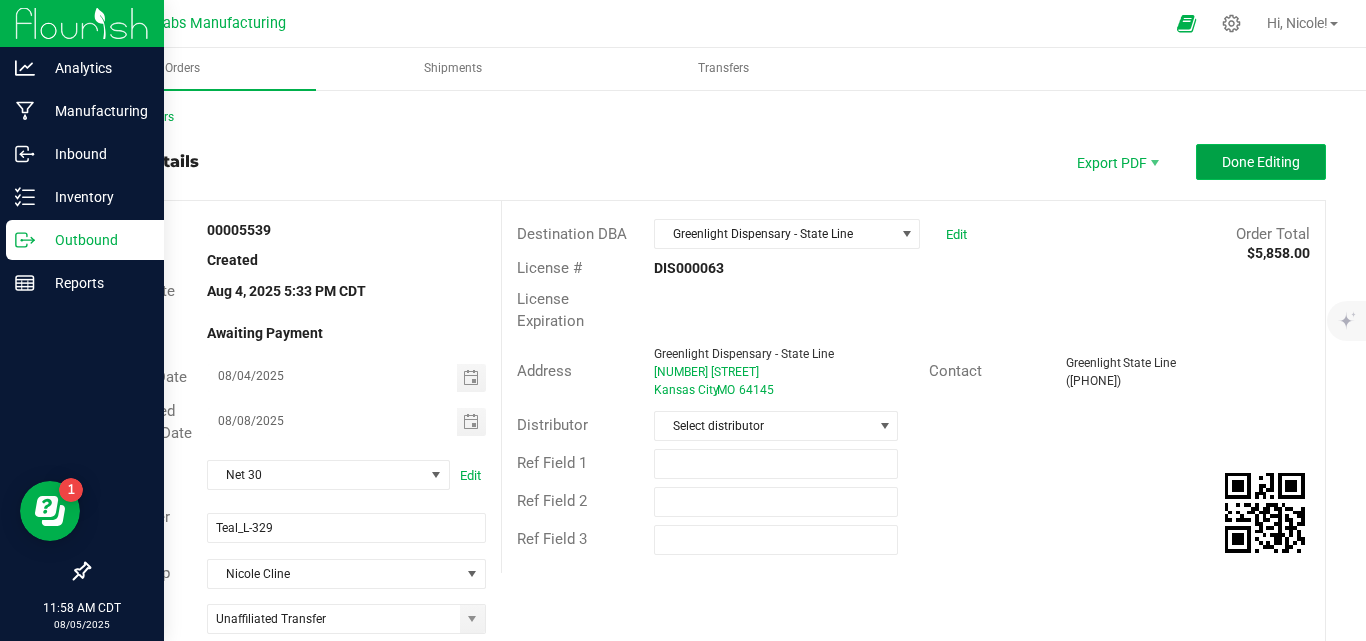click on "Done Editing" at bounding box center [1261, 162] 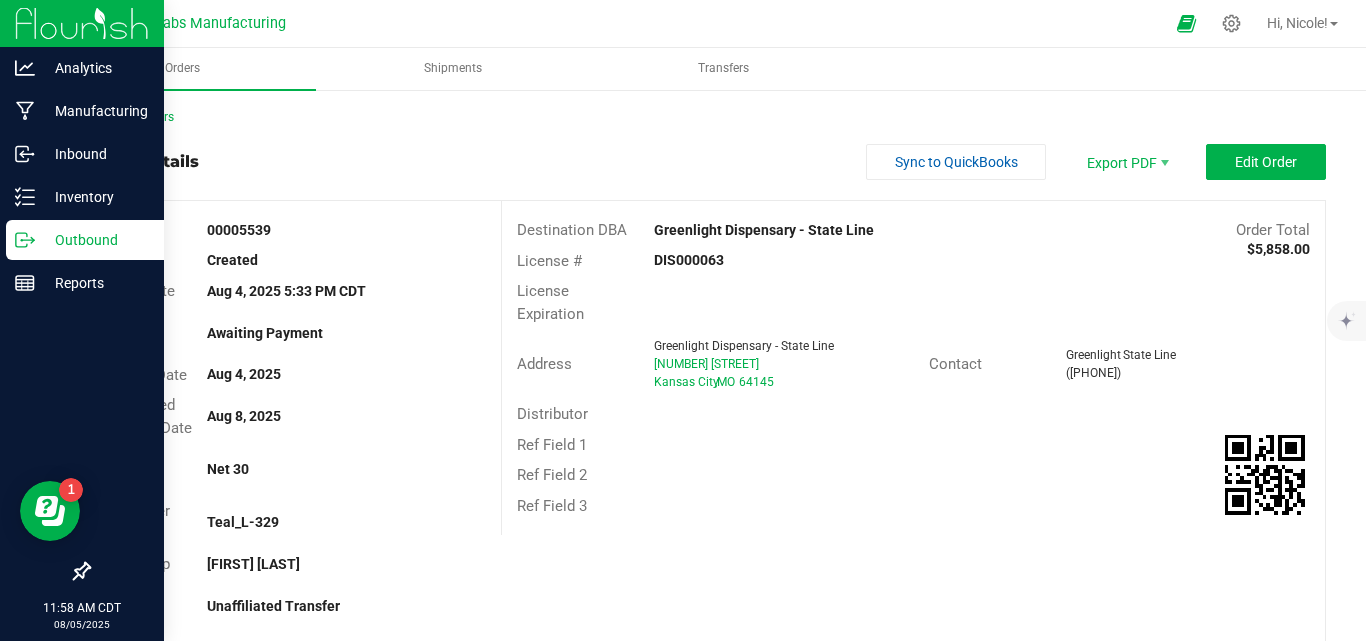 drag, startPoint x: 868, startPoint y: 227, endPoint x: 645, endPoint y: 227, distance: 223 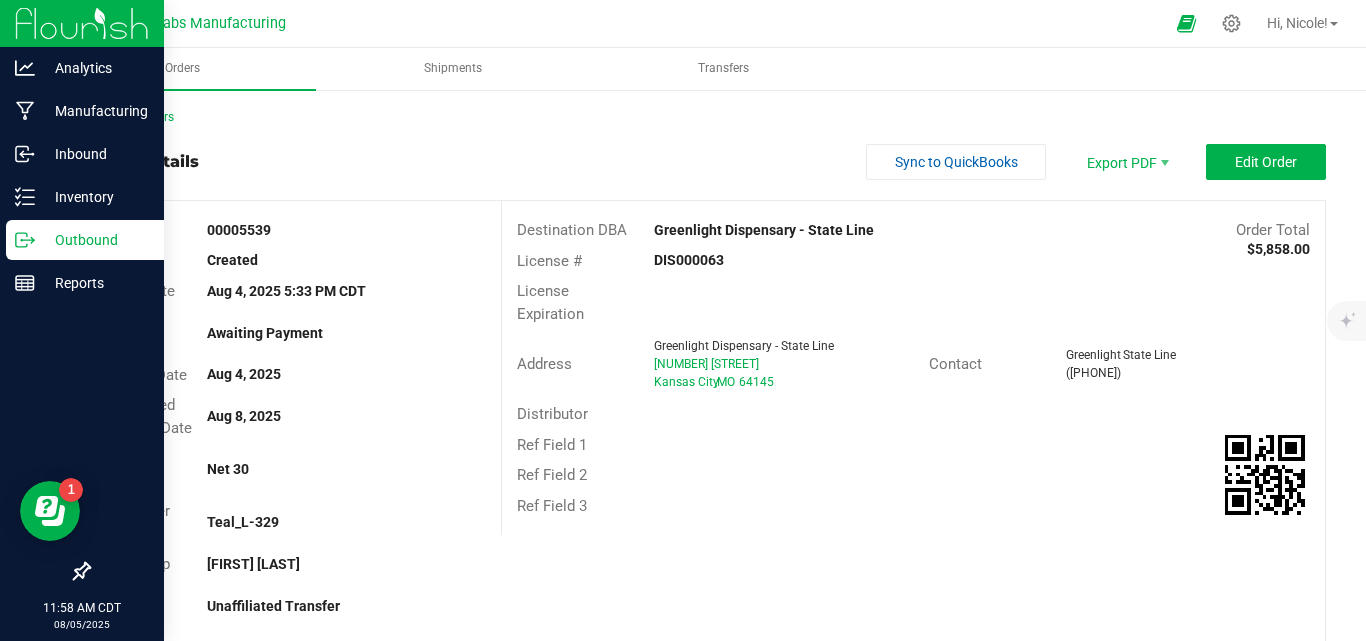 click on "Greenlight  Dispensary - State Line" at bounding box center (810, 230) 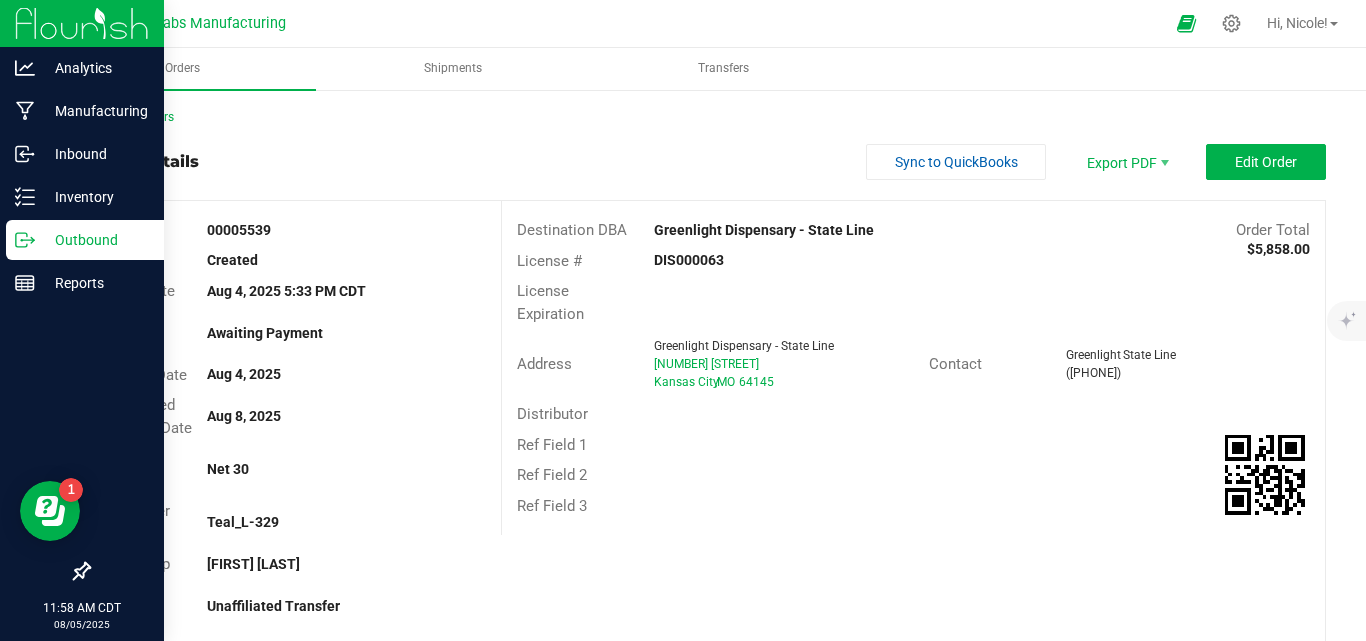 copy on "Greenlight  Dispensary - State Line" 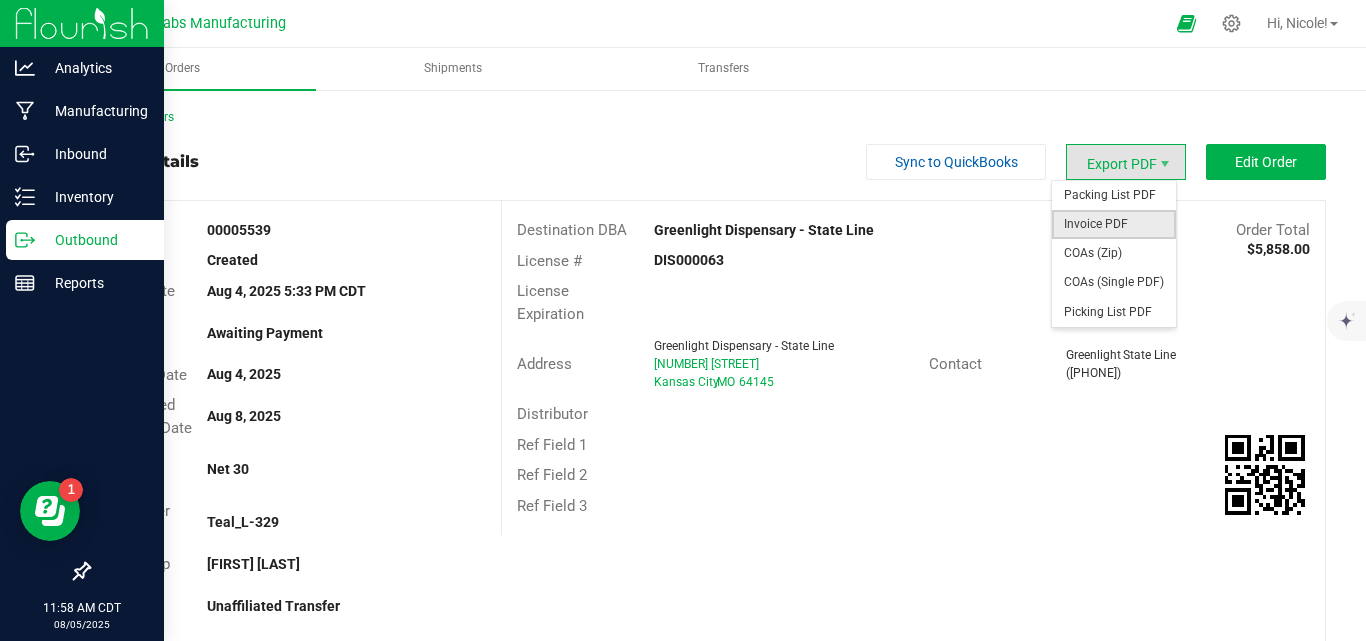 click on "Invoice PDF" at bounding box center (1114, 224) 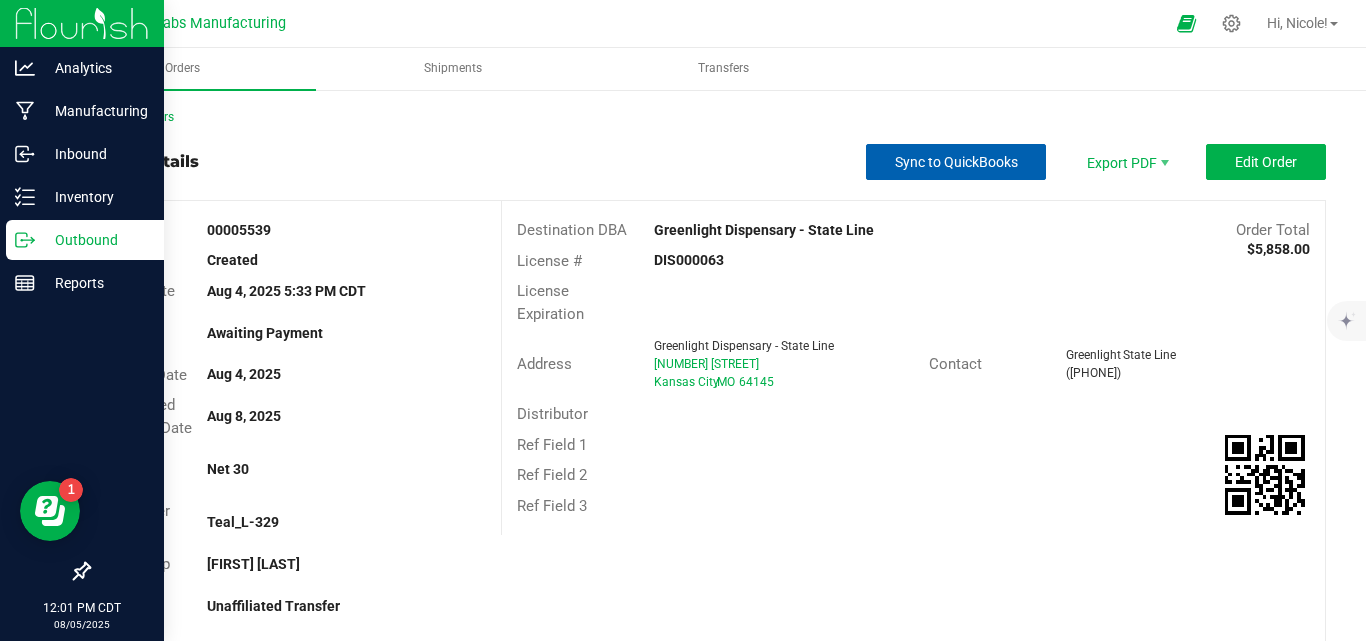 click on "Sync to QuickBooks" at bounding box center [956, 162] 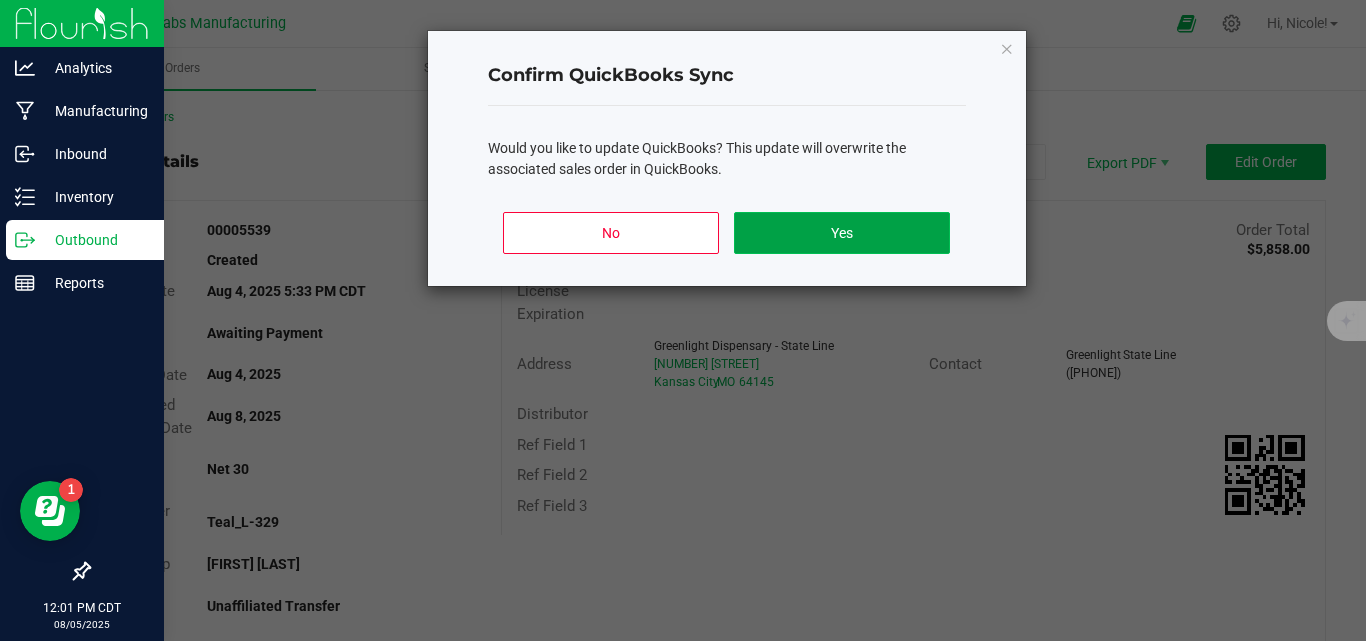 click on "Yes" 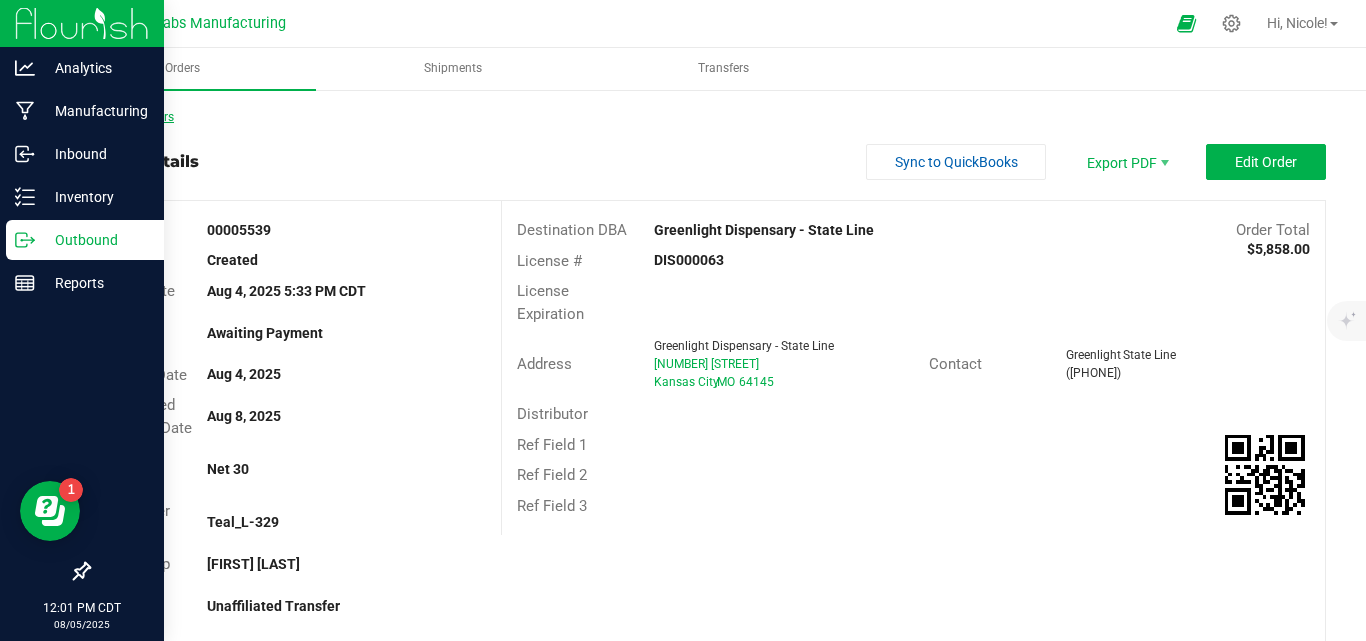 click on "Back to Orders" at bounding box center (131, 117) 